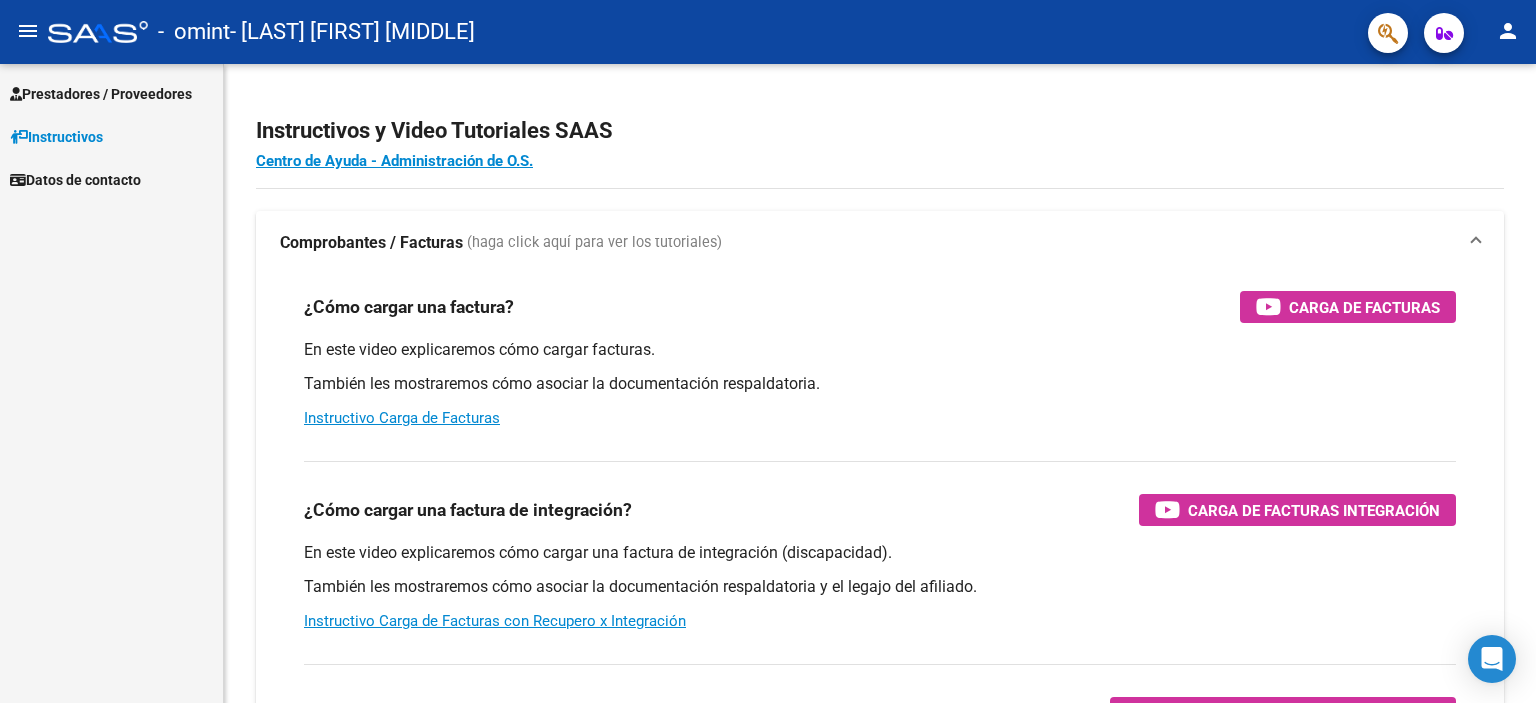 scroll, scrollTop: 0, scrollLeft: 0, axis: both 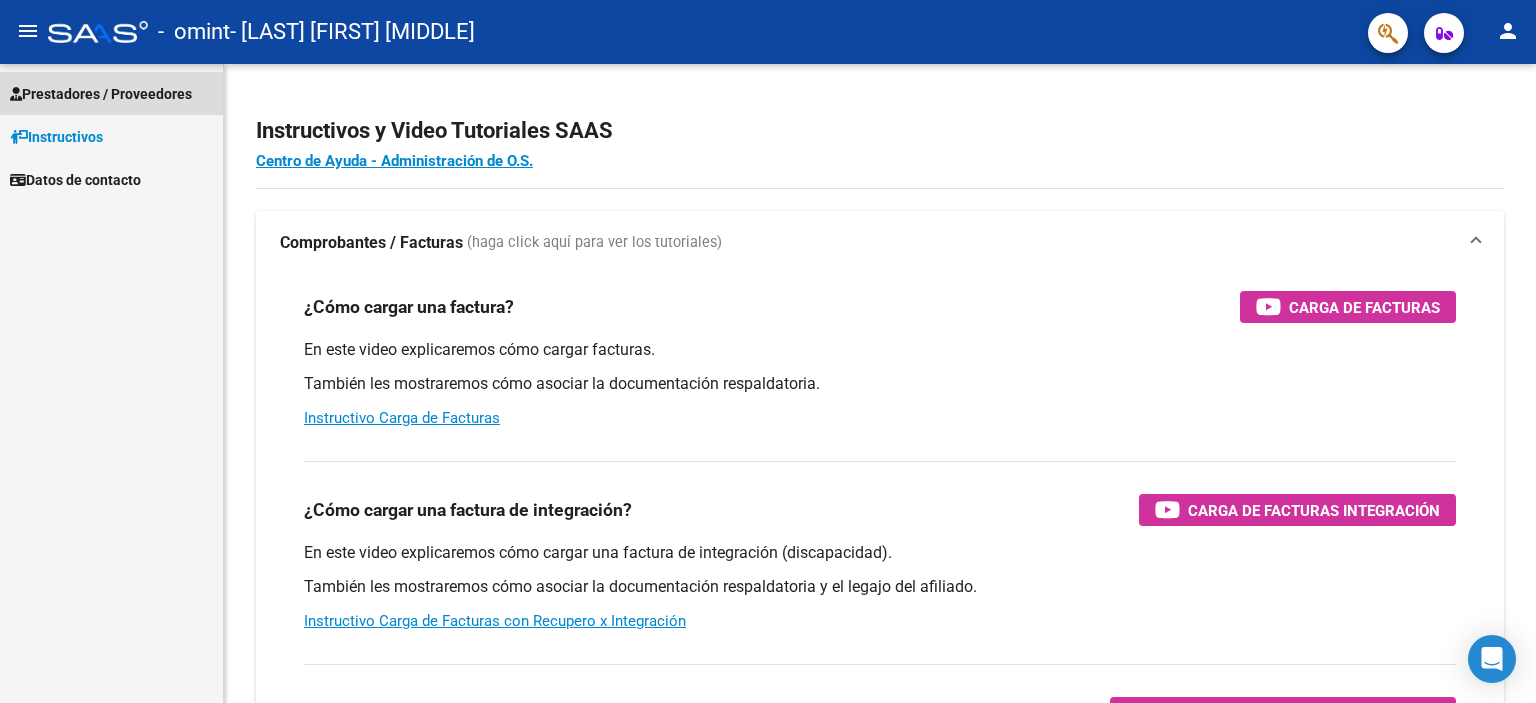 click on "Prestadores / Proveedores" at bounding box center (101, 94) 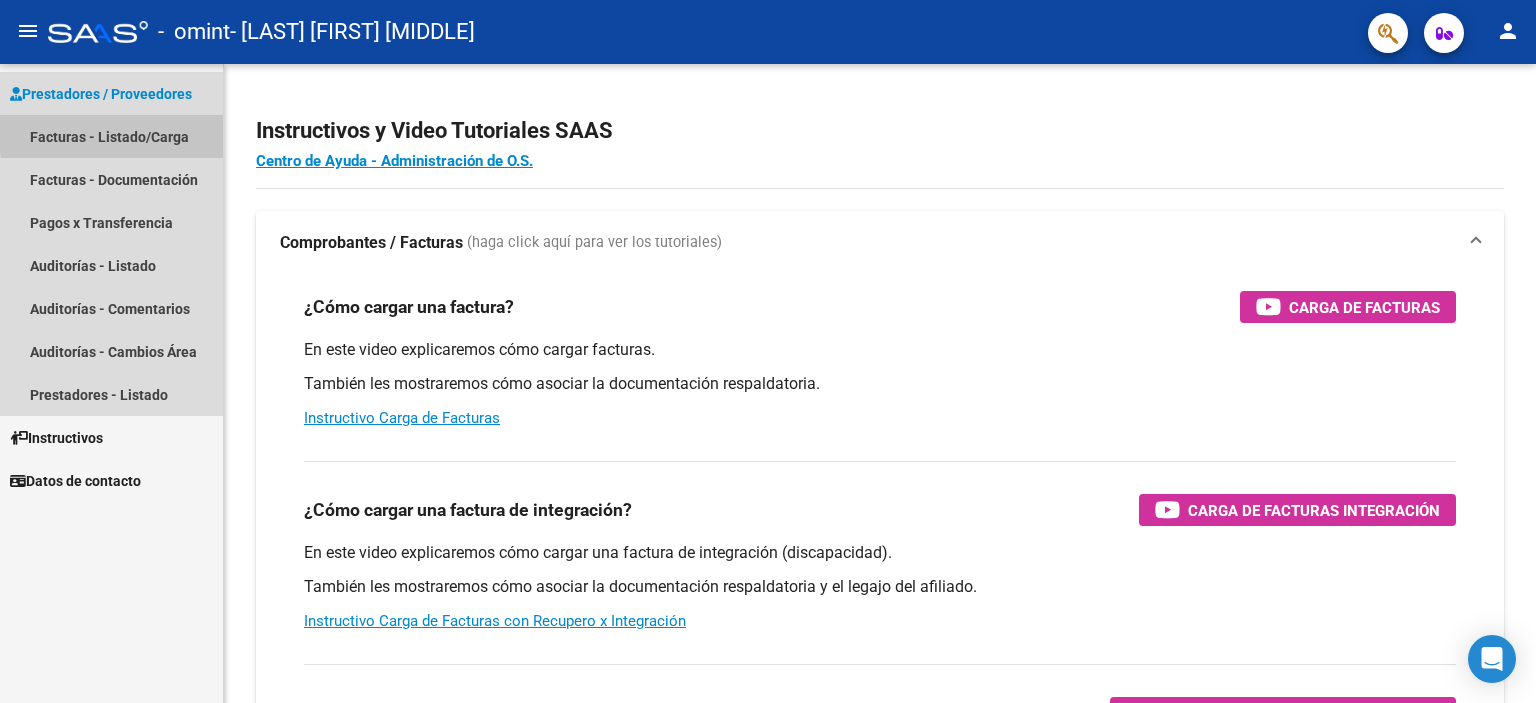 click on "Facturas - Listado/Carga" at bounding box center [111, 136] 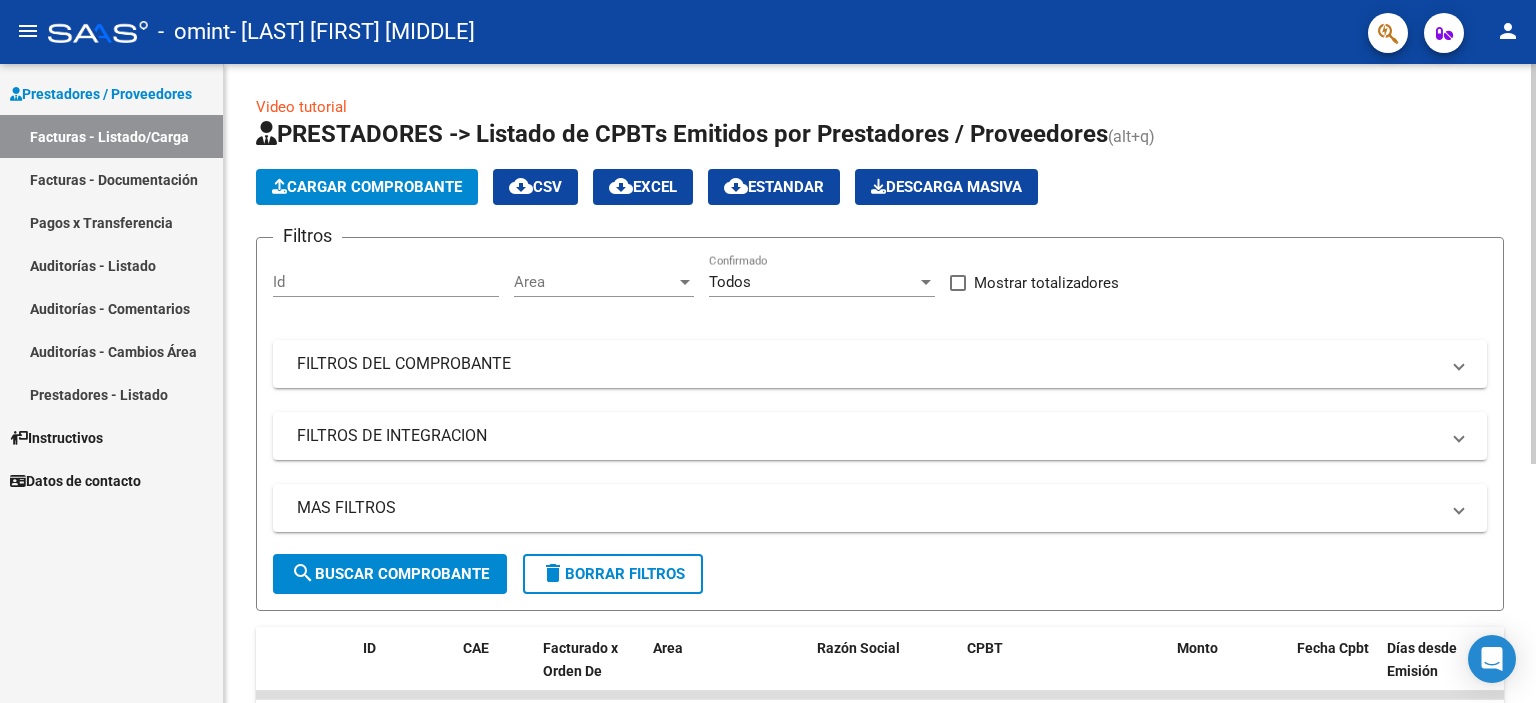 click on "Cargar Comprobante" 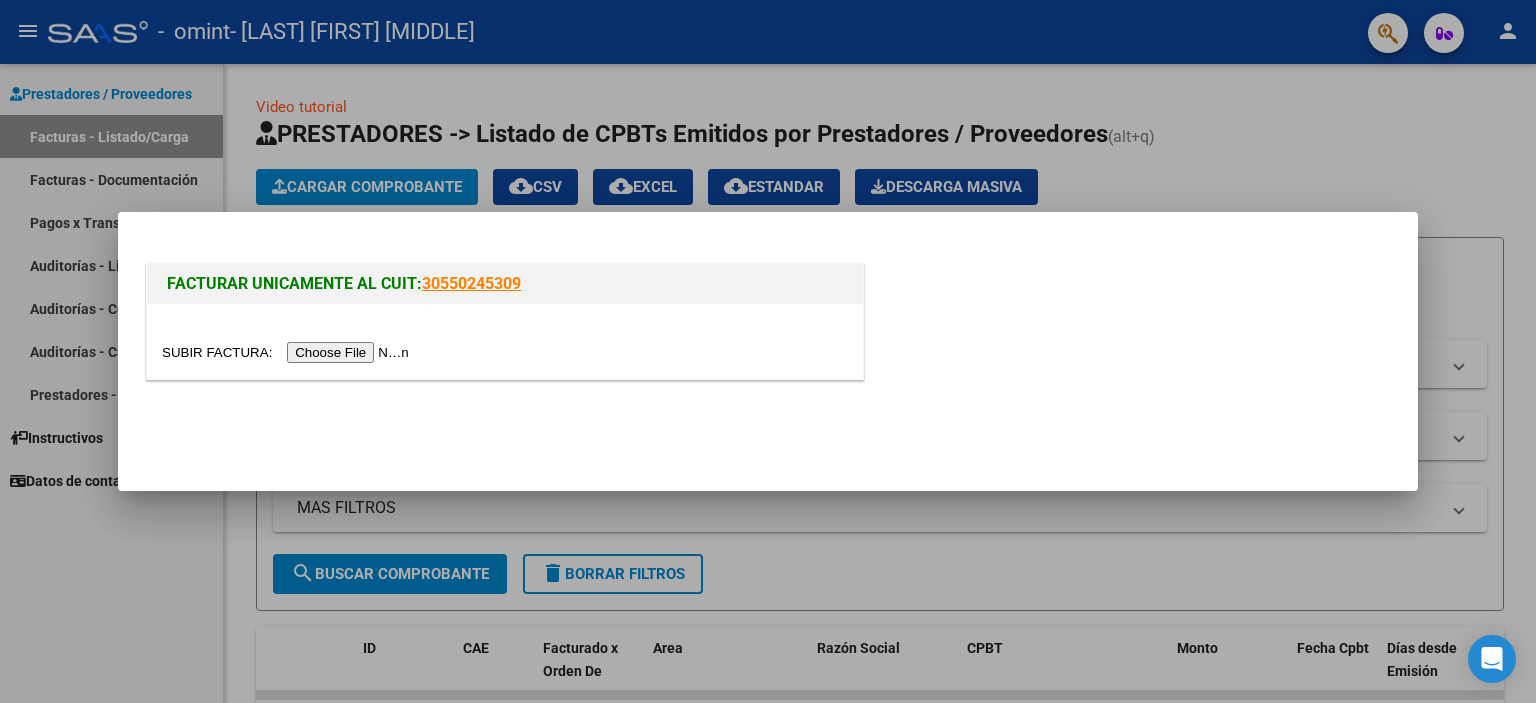 click at bounding box center [288, 352] 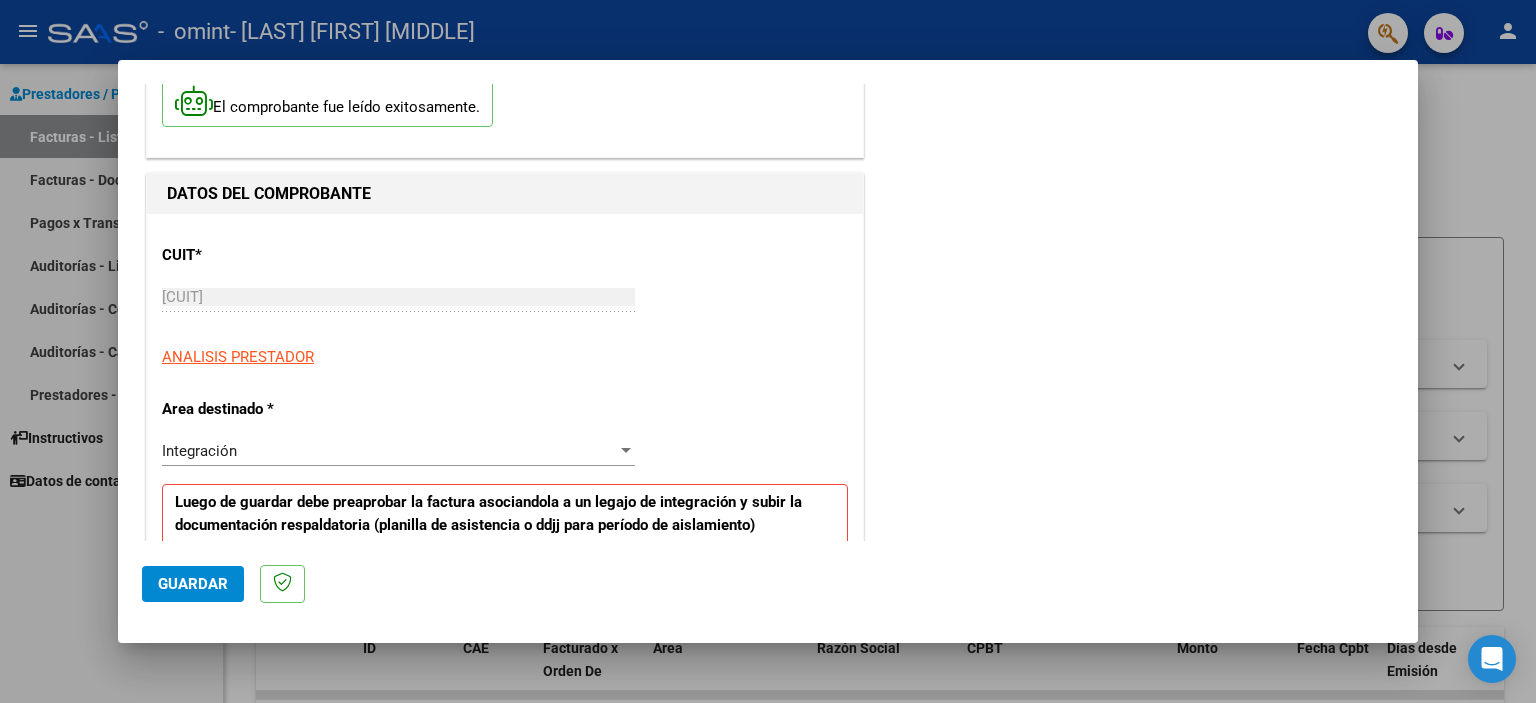 scroll, scrollTop: 160, scrollLeft: 0, axis: vertical 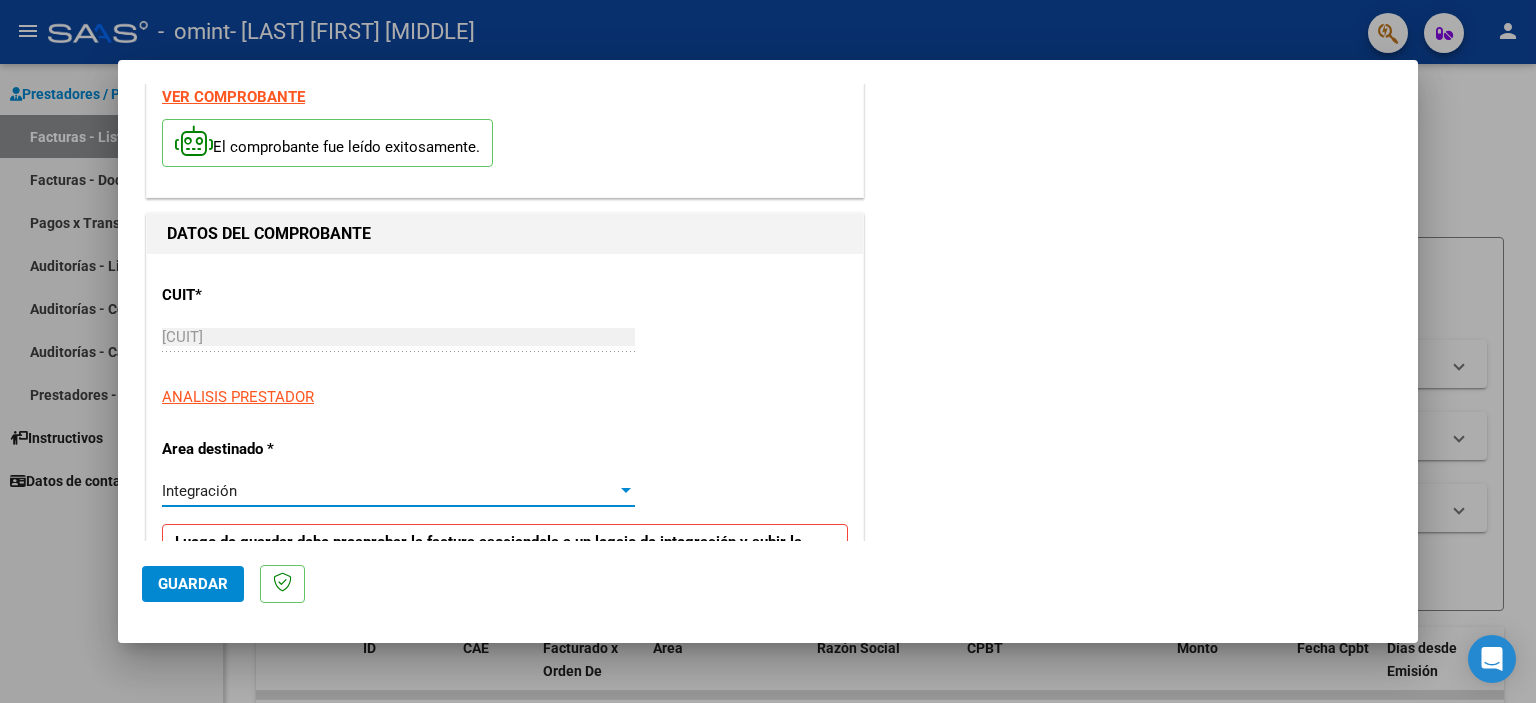 click at bounding box center [626, 490] 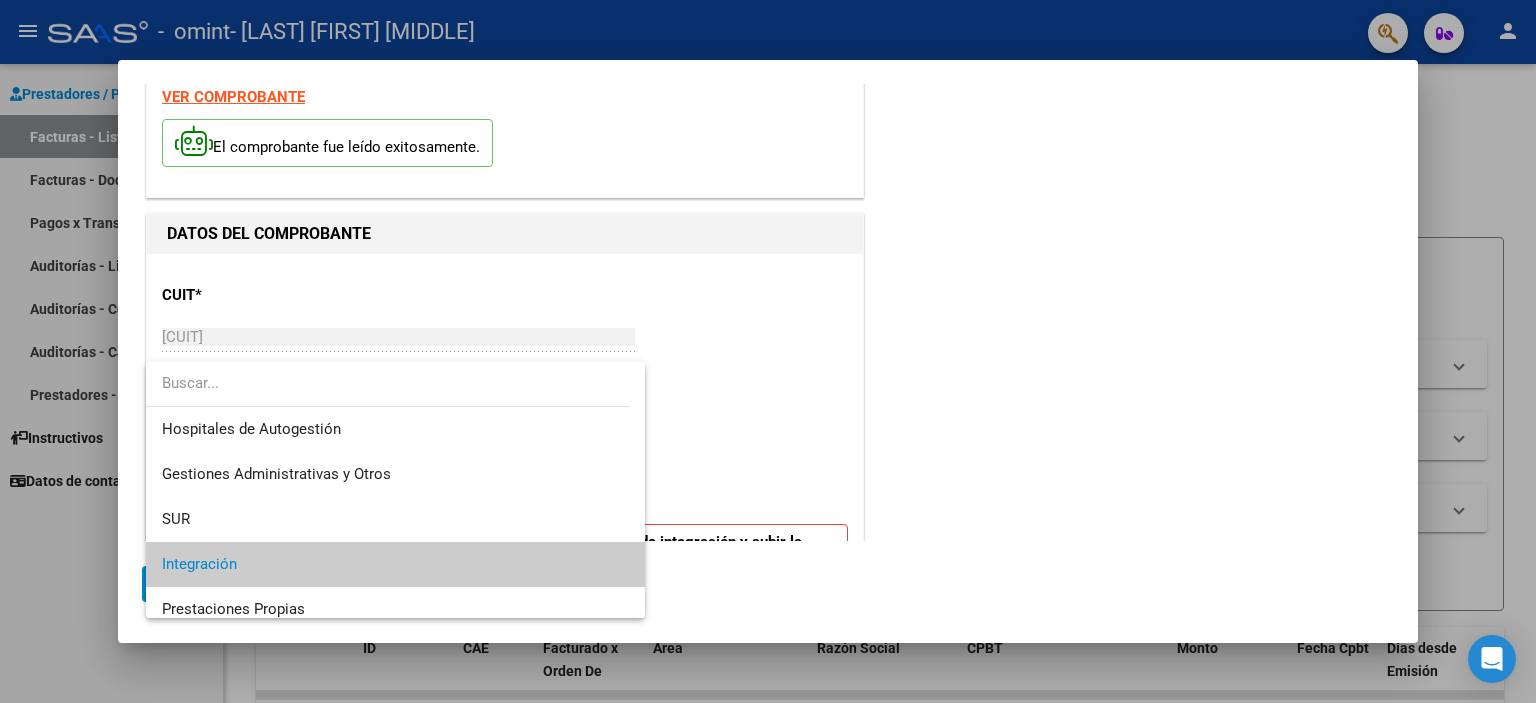 scroll, scrollTop: 74, scrollLeft: 0, axis: vertical 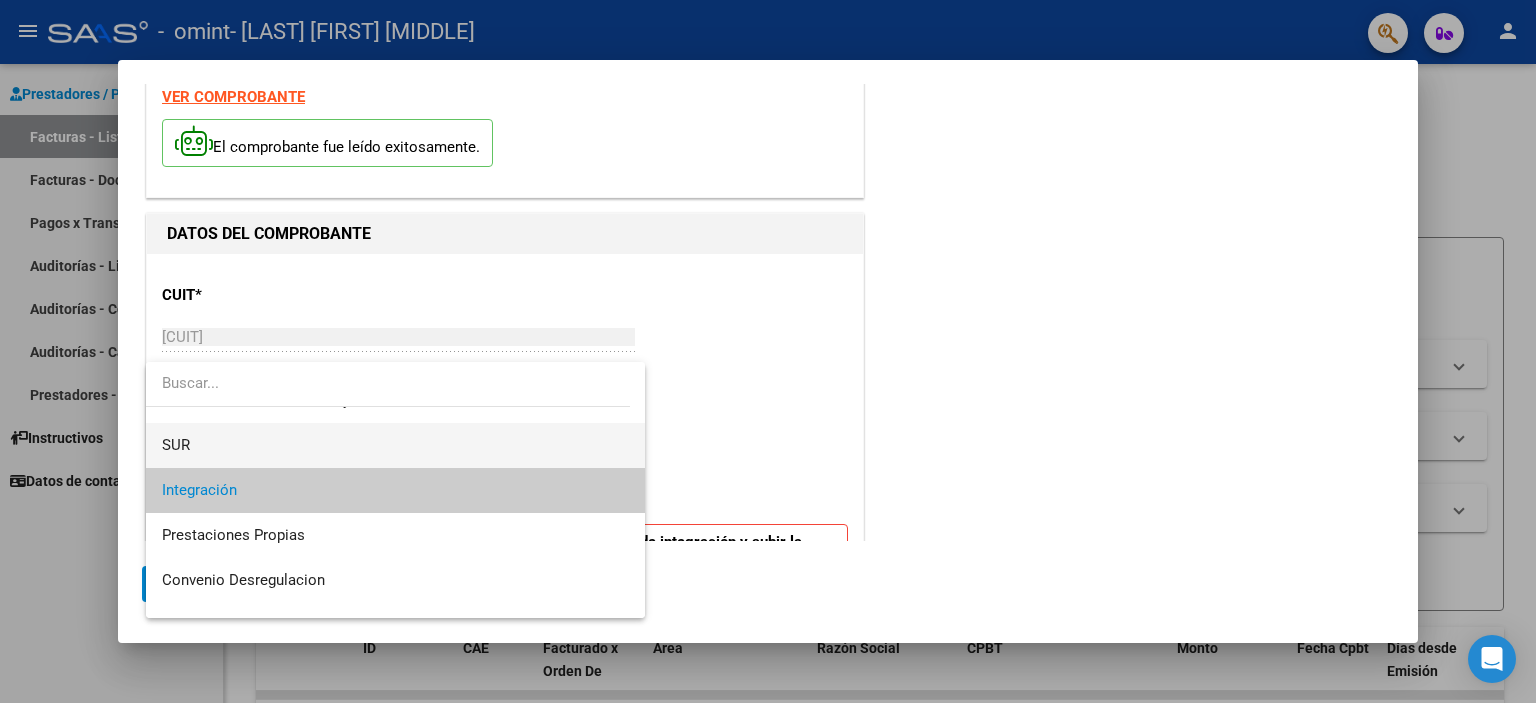 click on "SUR" at bounding box center [396, 445] 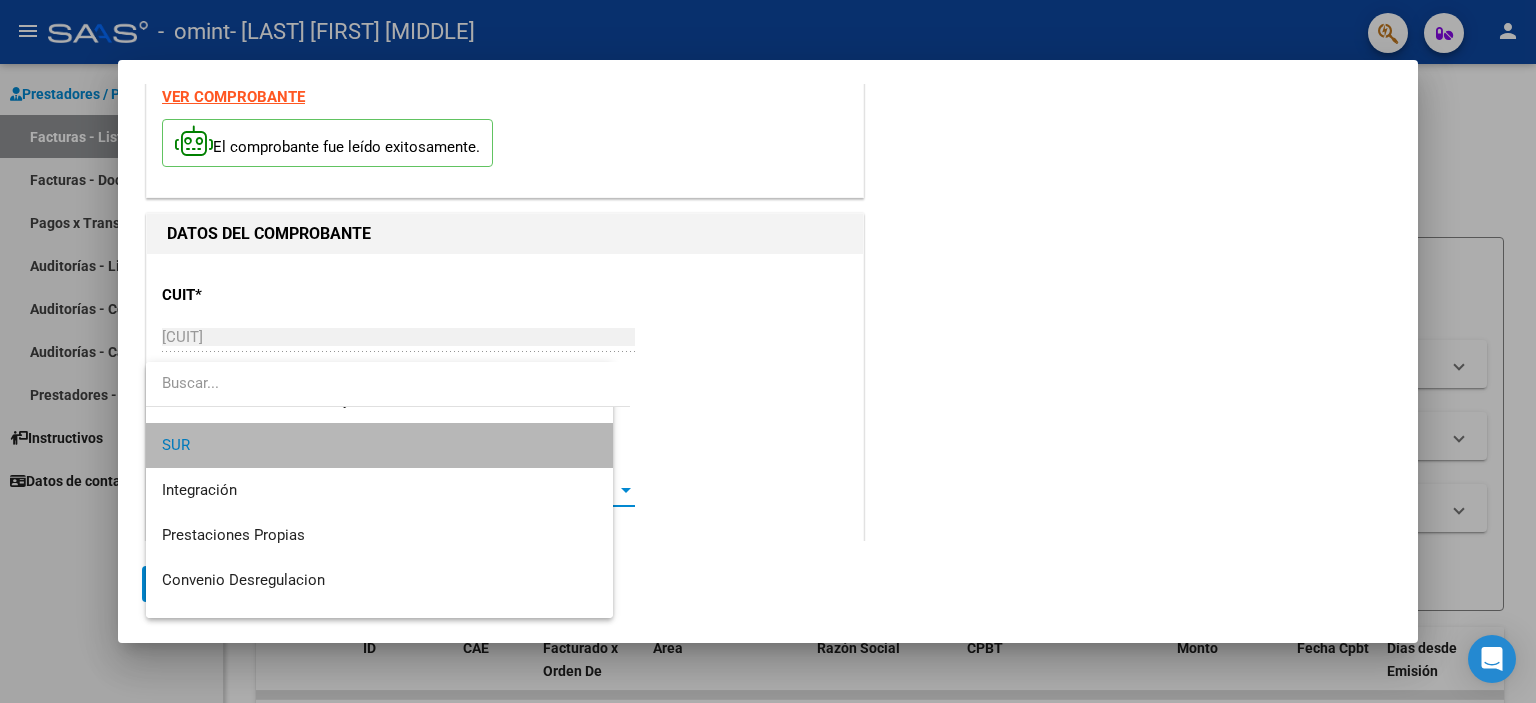 scroll, scrollTop: 90, scrollLeft: 0, axis: vertical 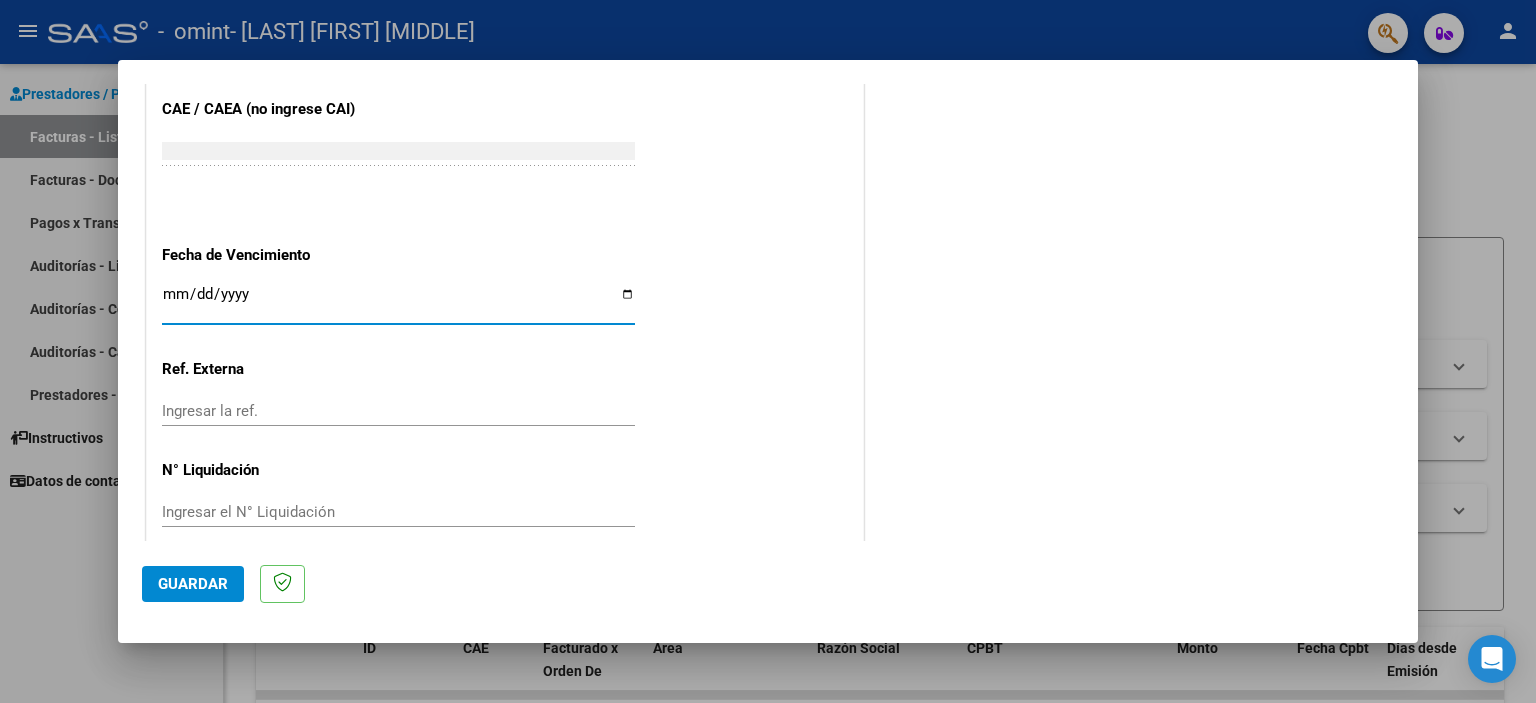 click on "Ingresar la fecha" at bounding box center (398, 302) 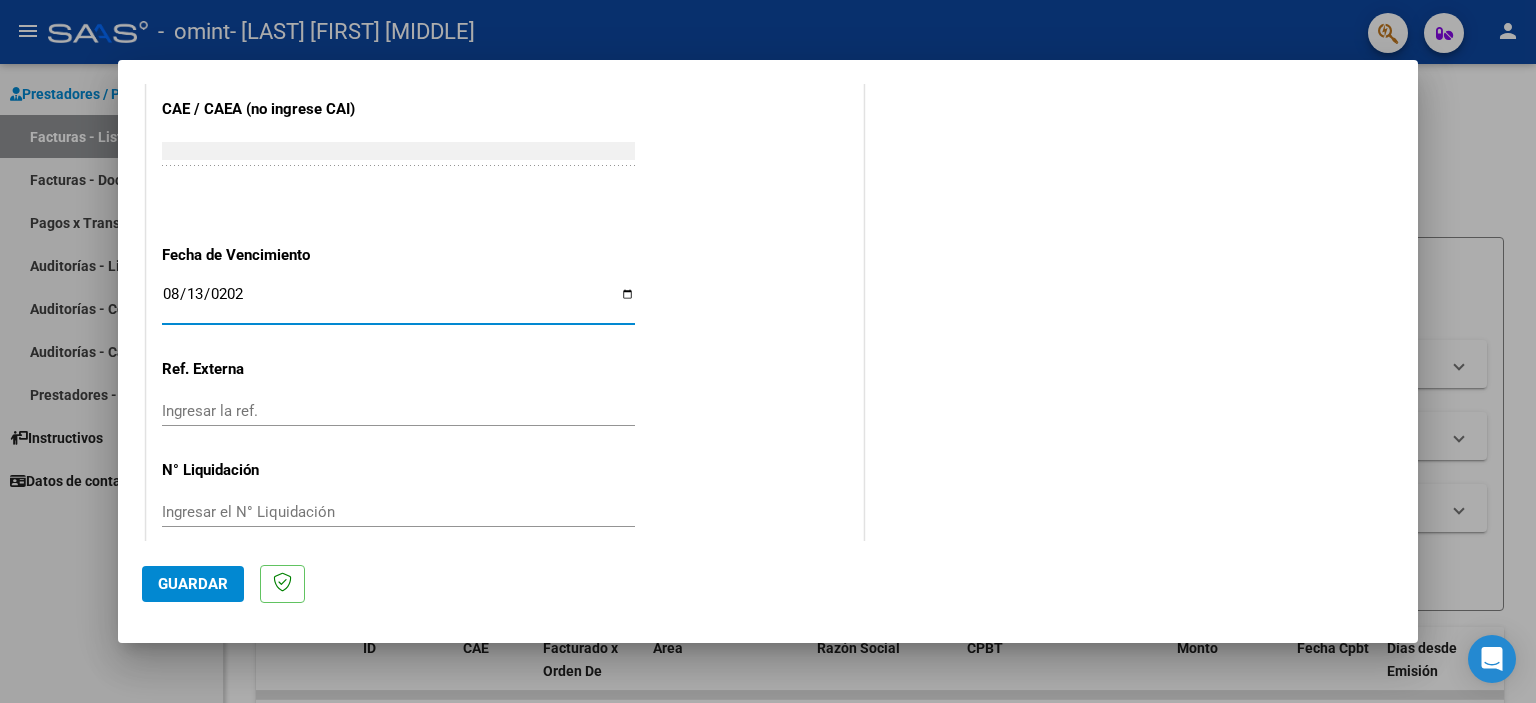 type on "2025-08-13" 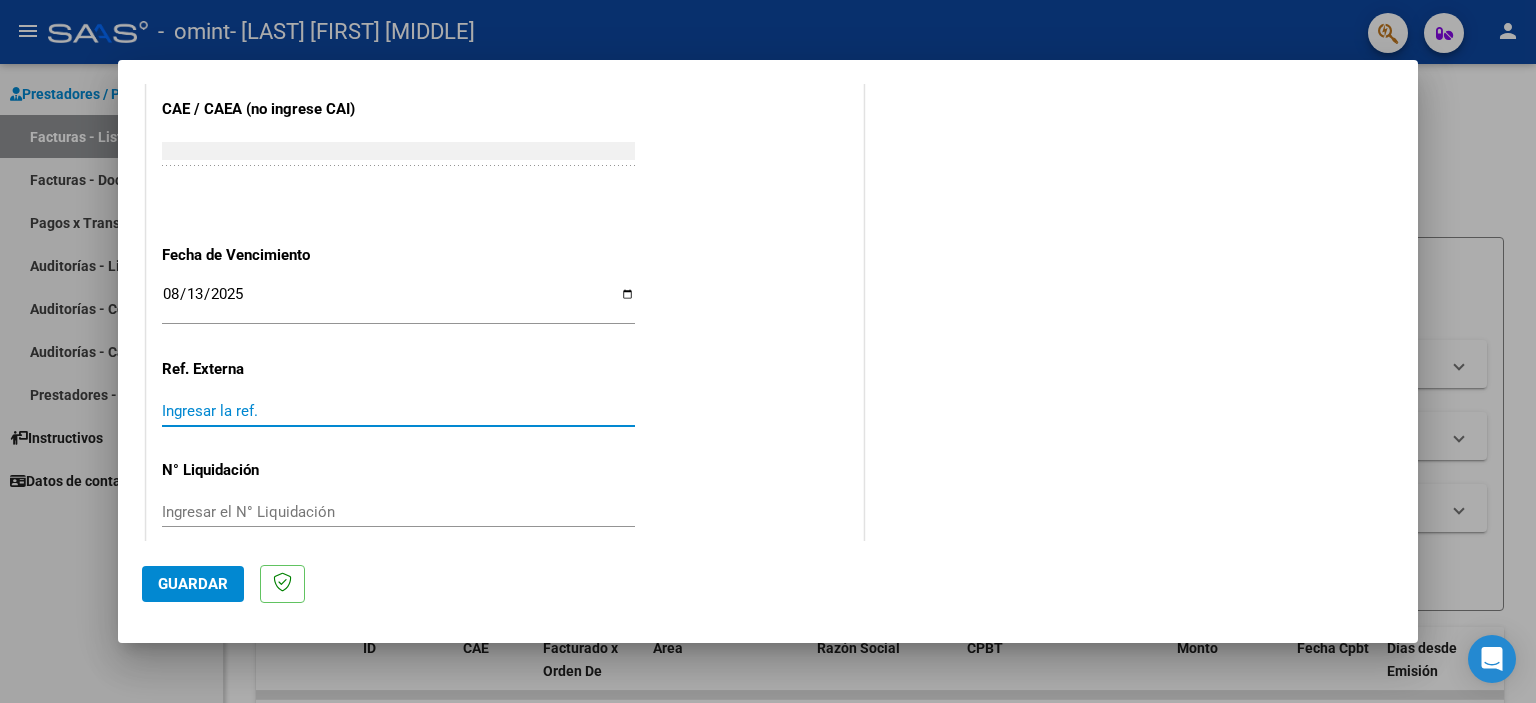 click on "Ingresar la ref." at bounding box center [398, 411] 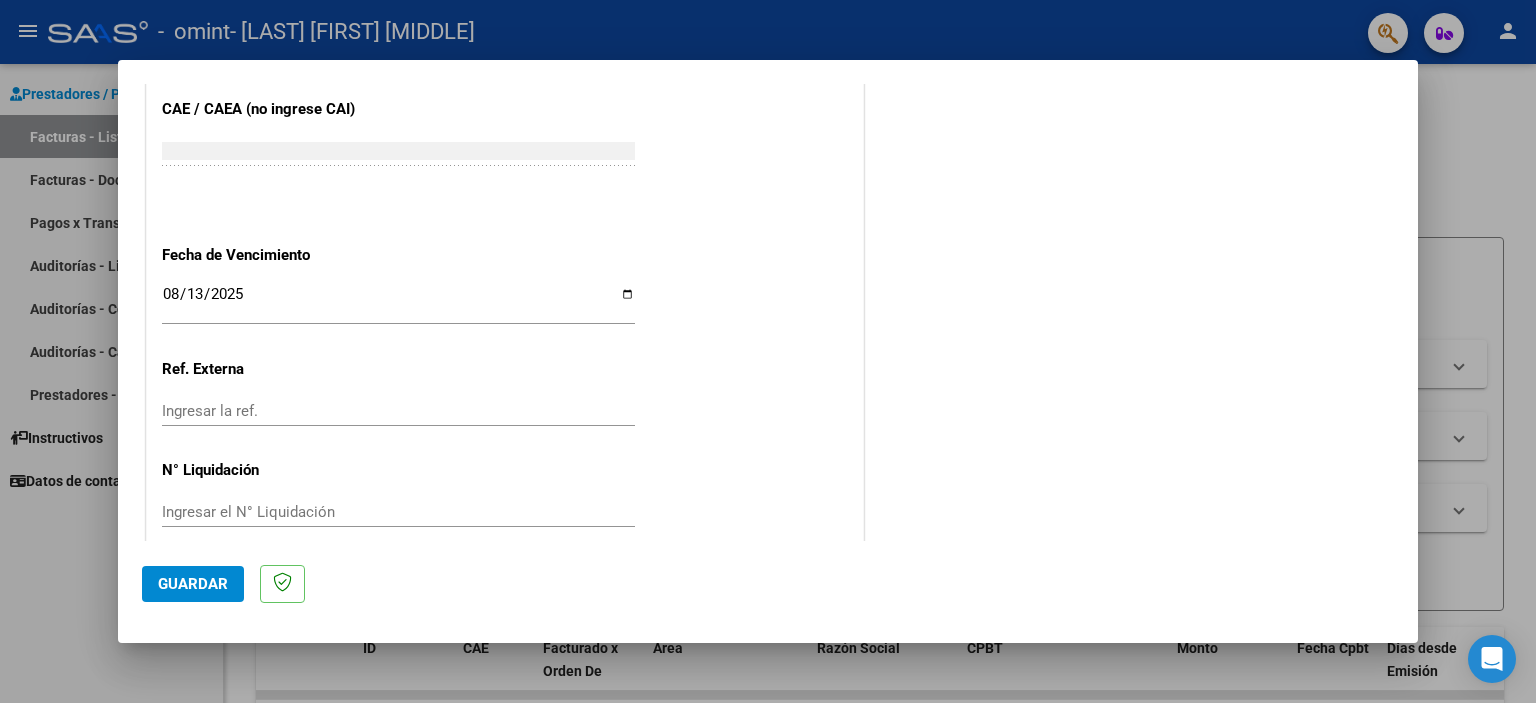 scroll, scrollTop: 1064, scrollLeft: 0, axis: vertical 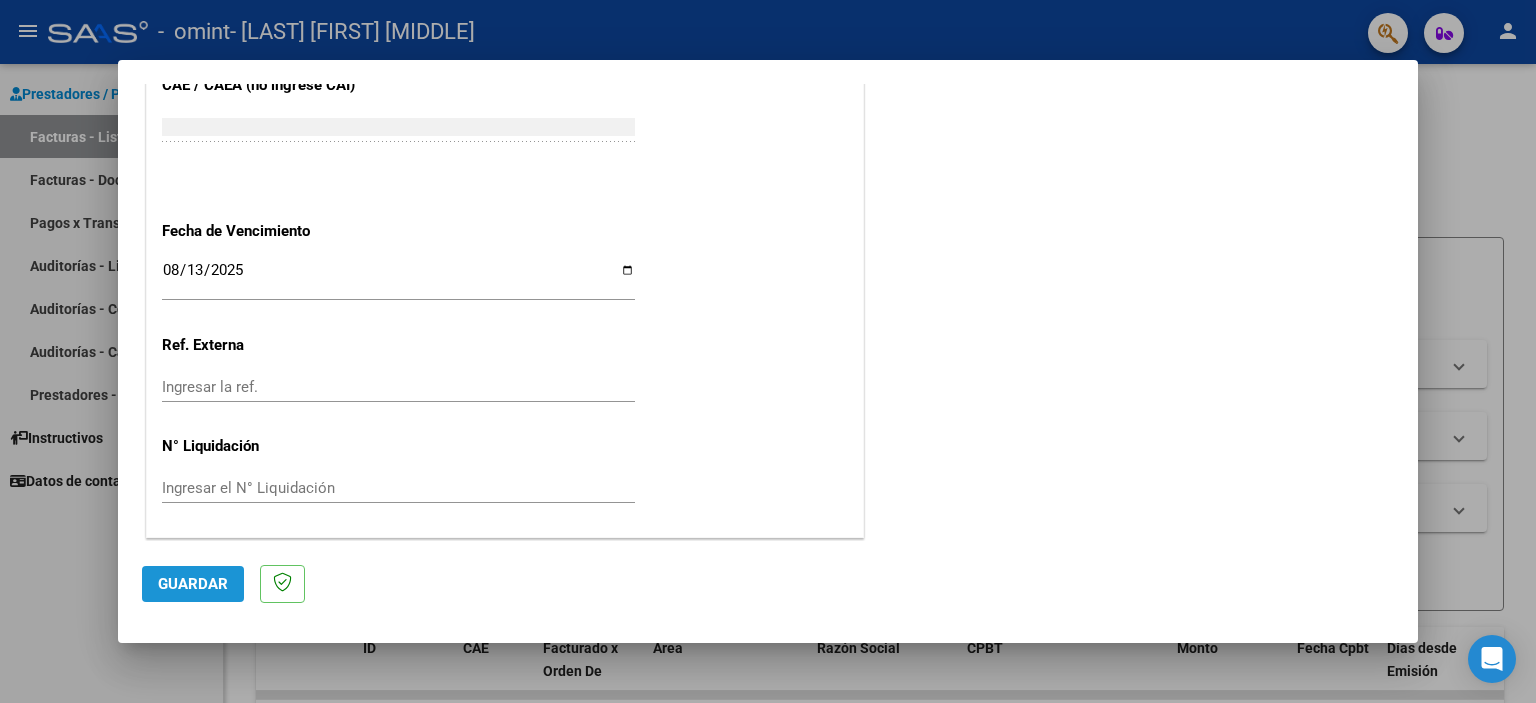 click on "Guardar" 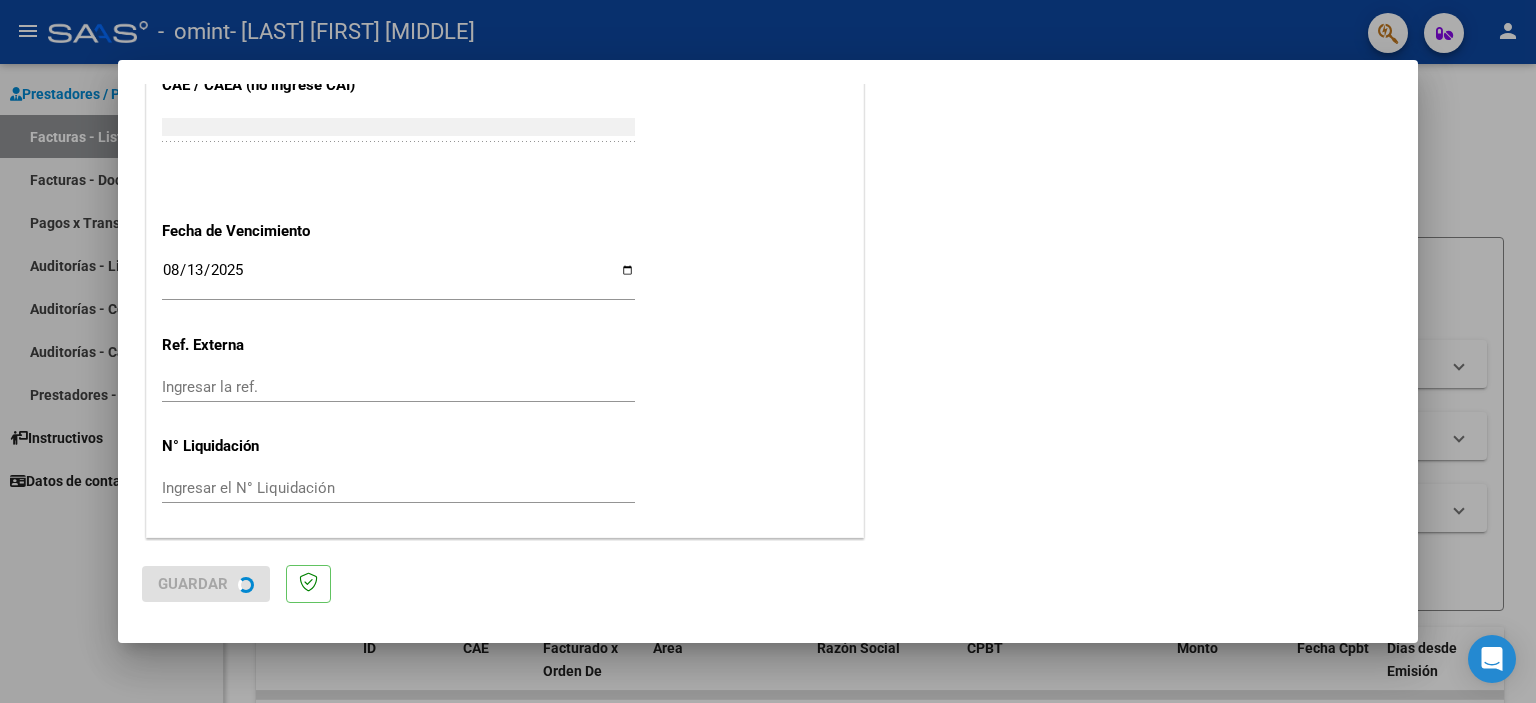 scroll, scrollTop: 0, scrollLeft: 0, axis: both 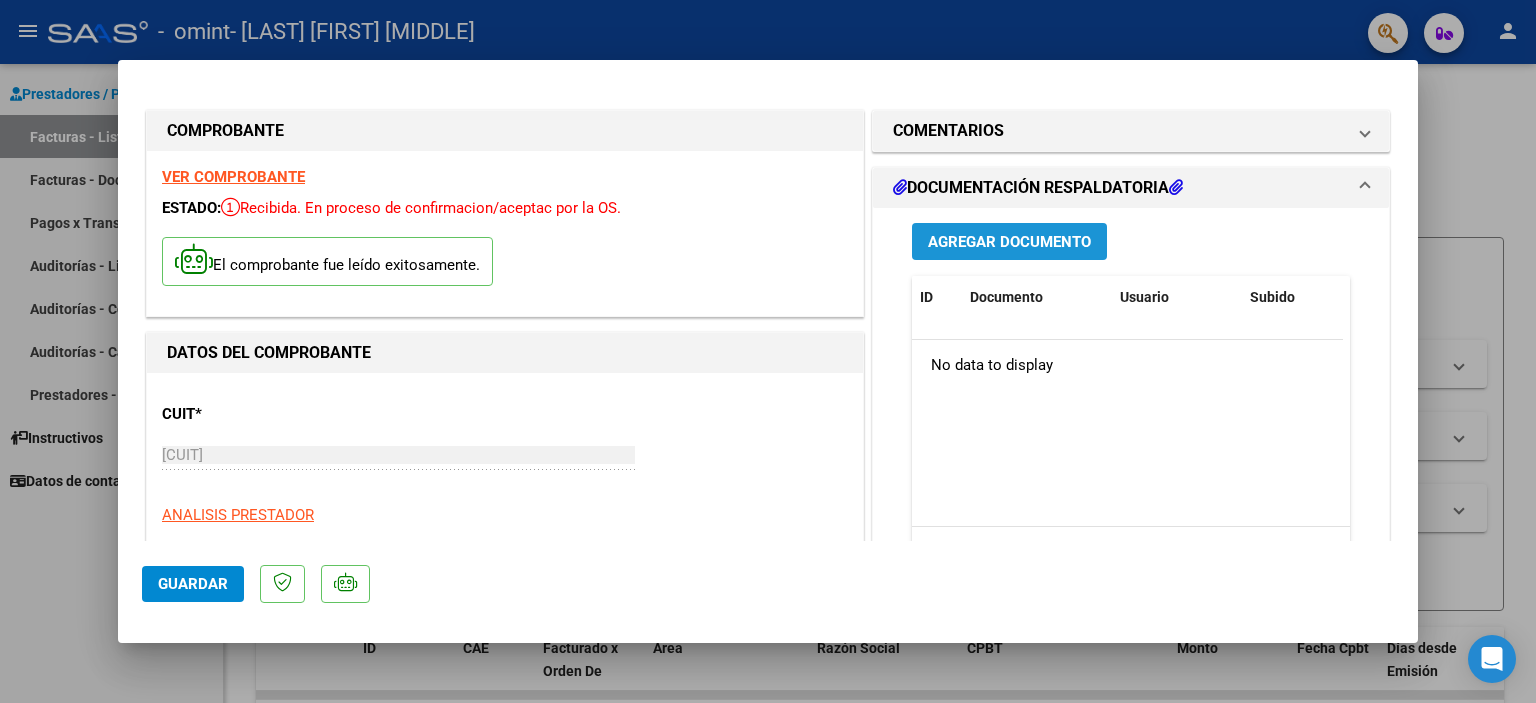 click on "Agregar Documento" at bounding box center [1009, 242] 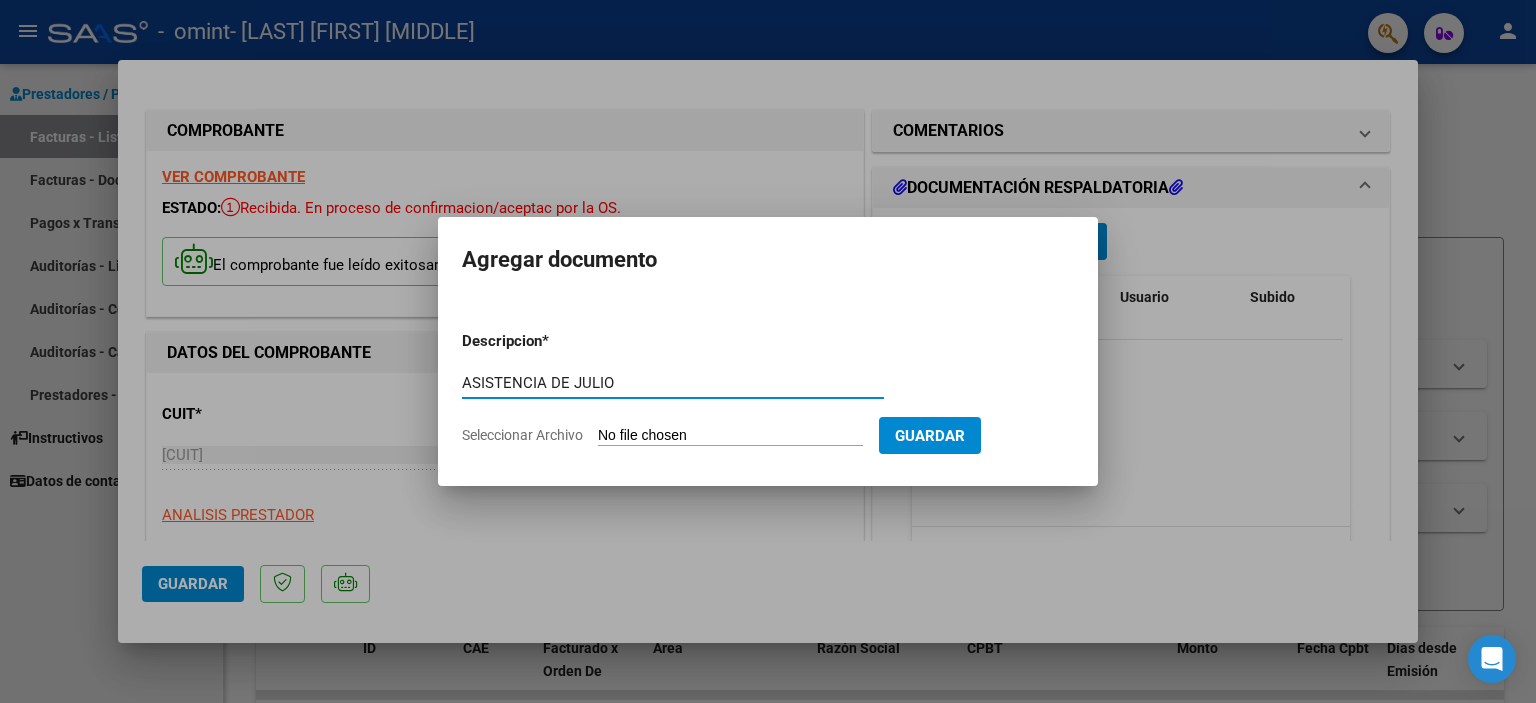 type on "ASISTENCIA DE JULIO" 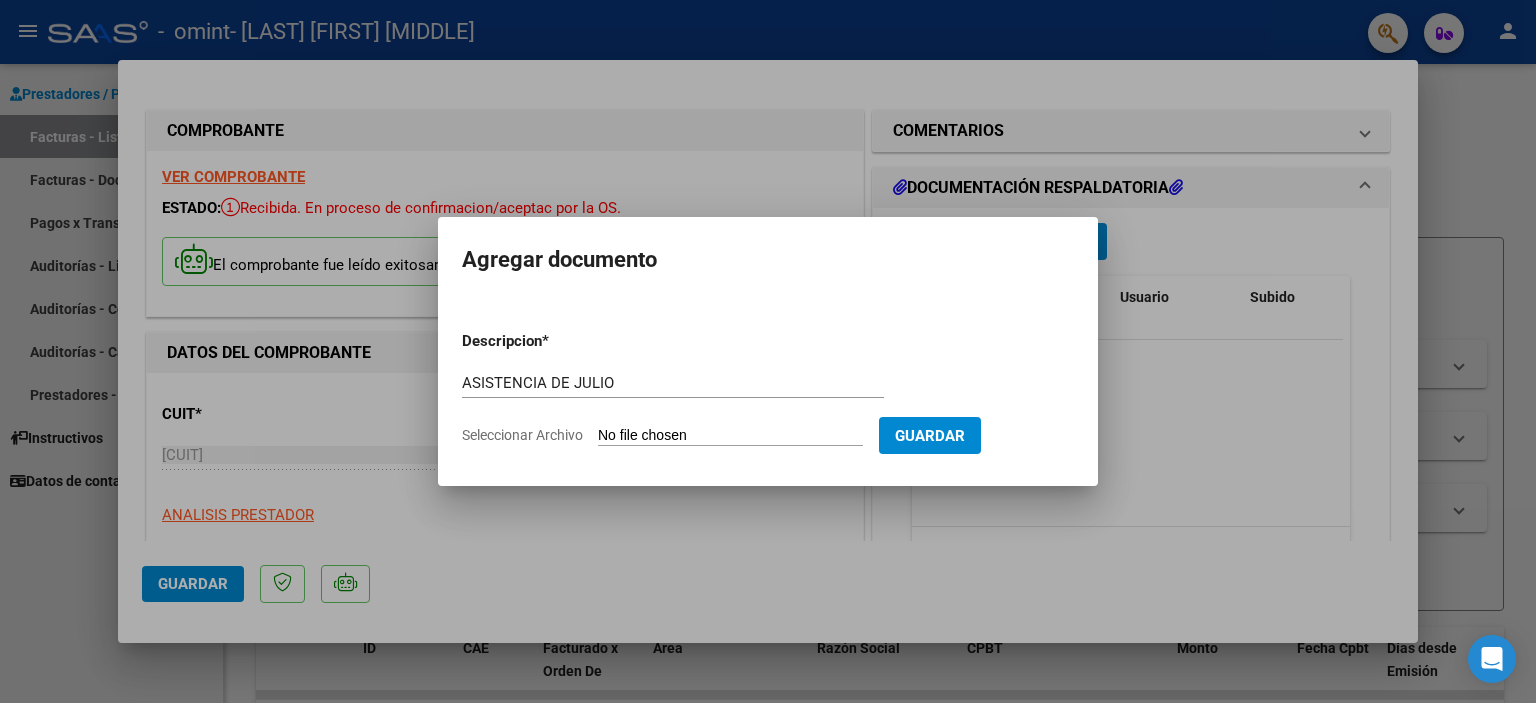 click on "Seleccionar Archivo" 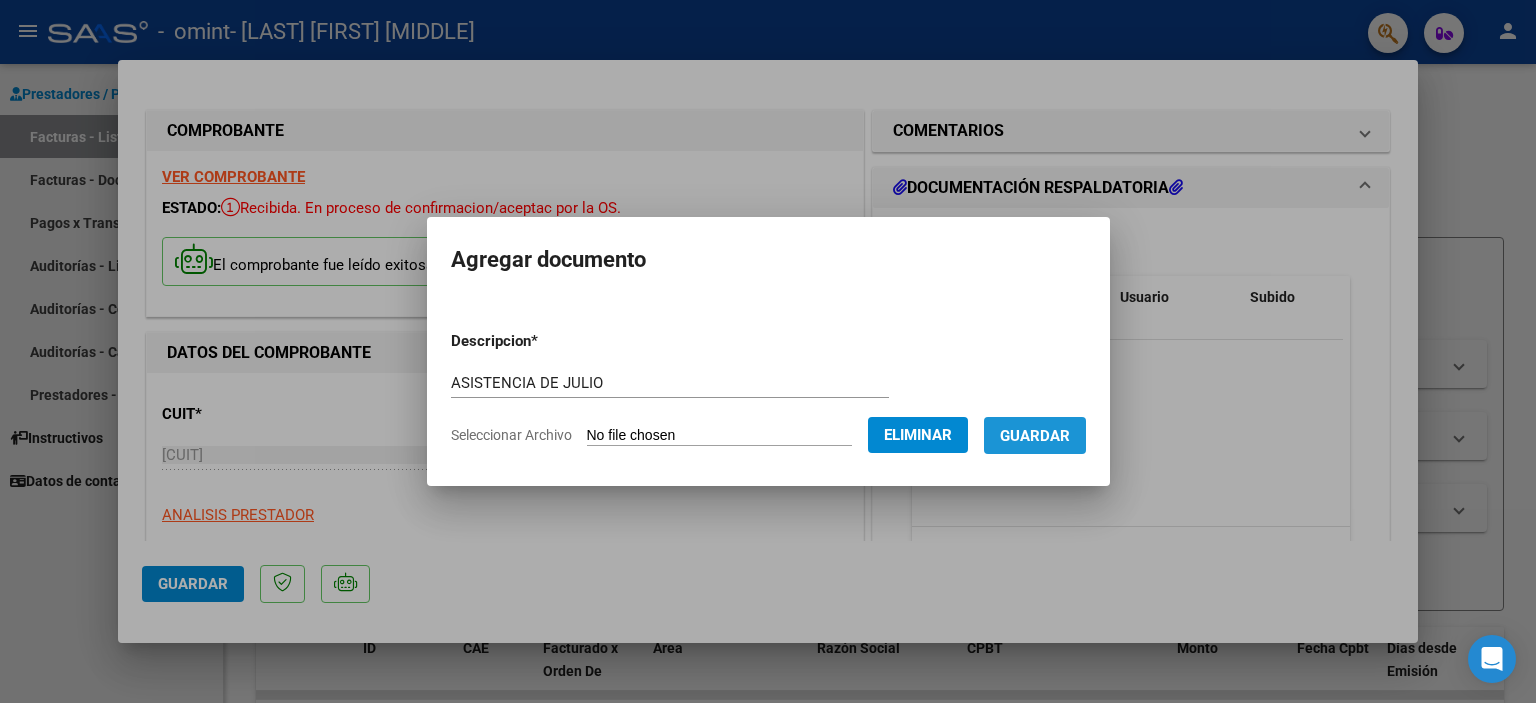 click on "Guardar" at bounding box center (1035, 436) 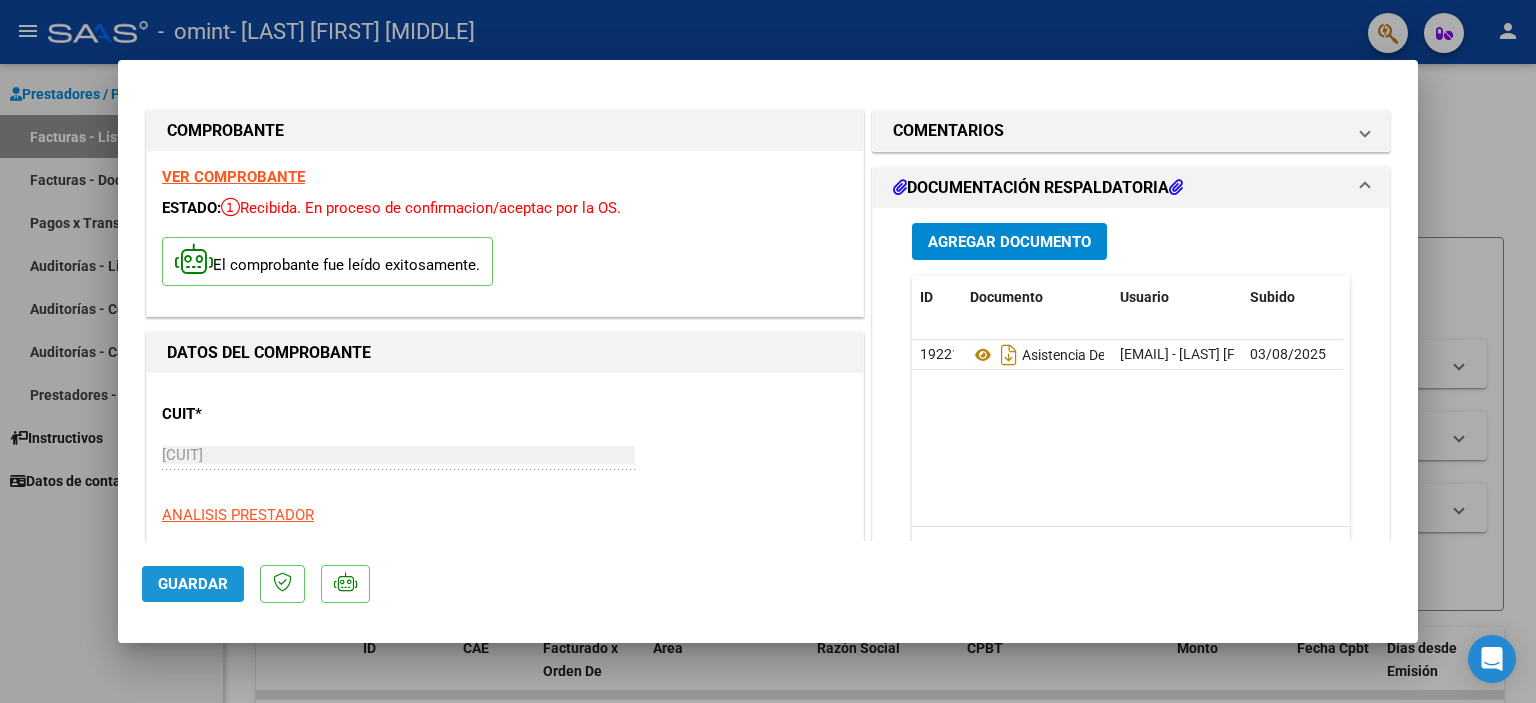 click on "Guardar" 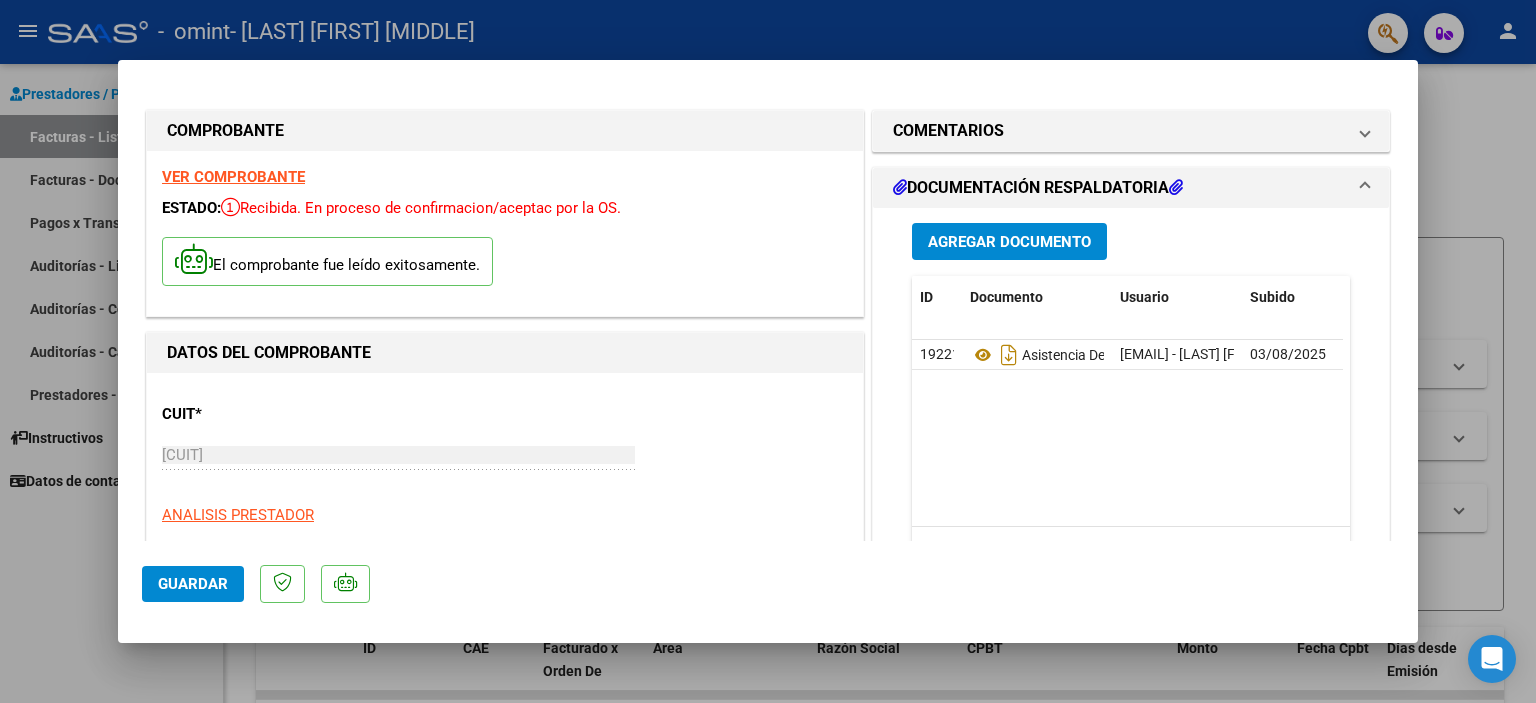 click on "VER COMPROBANTE" at bounding box center [233, 177] 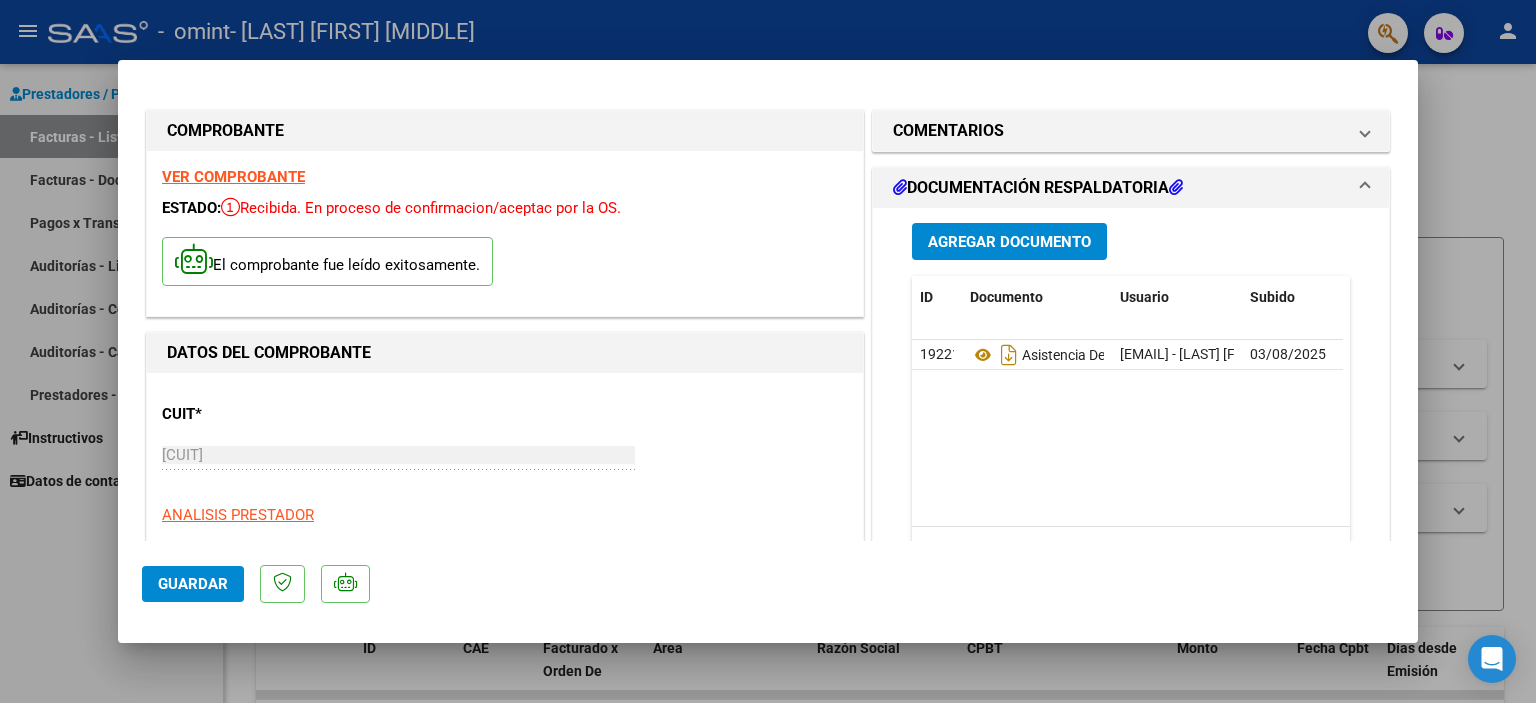 click at bounding box center (768, 351) 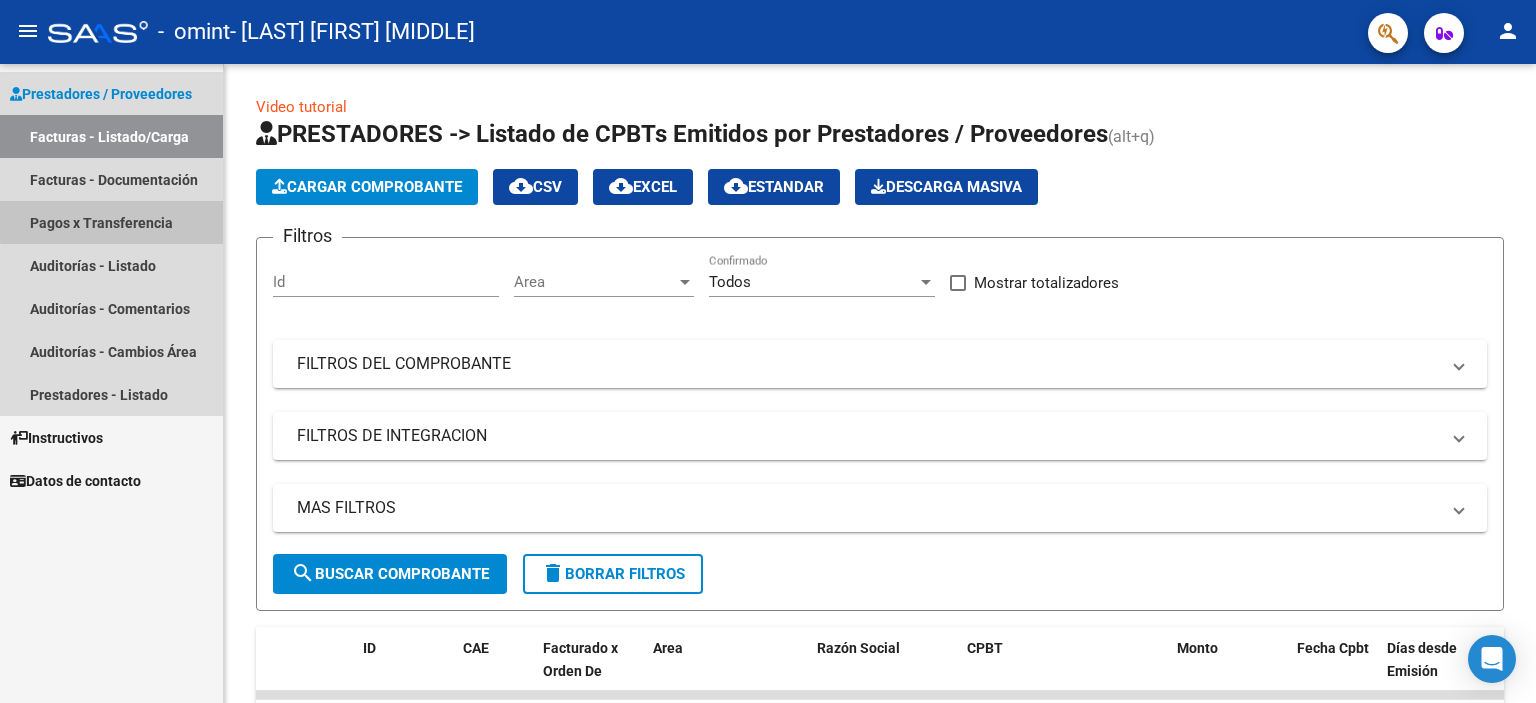 click on "Pagos x Transferencia" at bounding box center (111, 222) 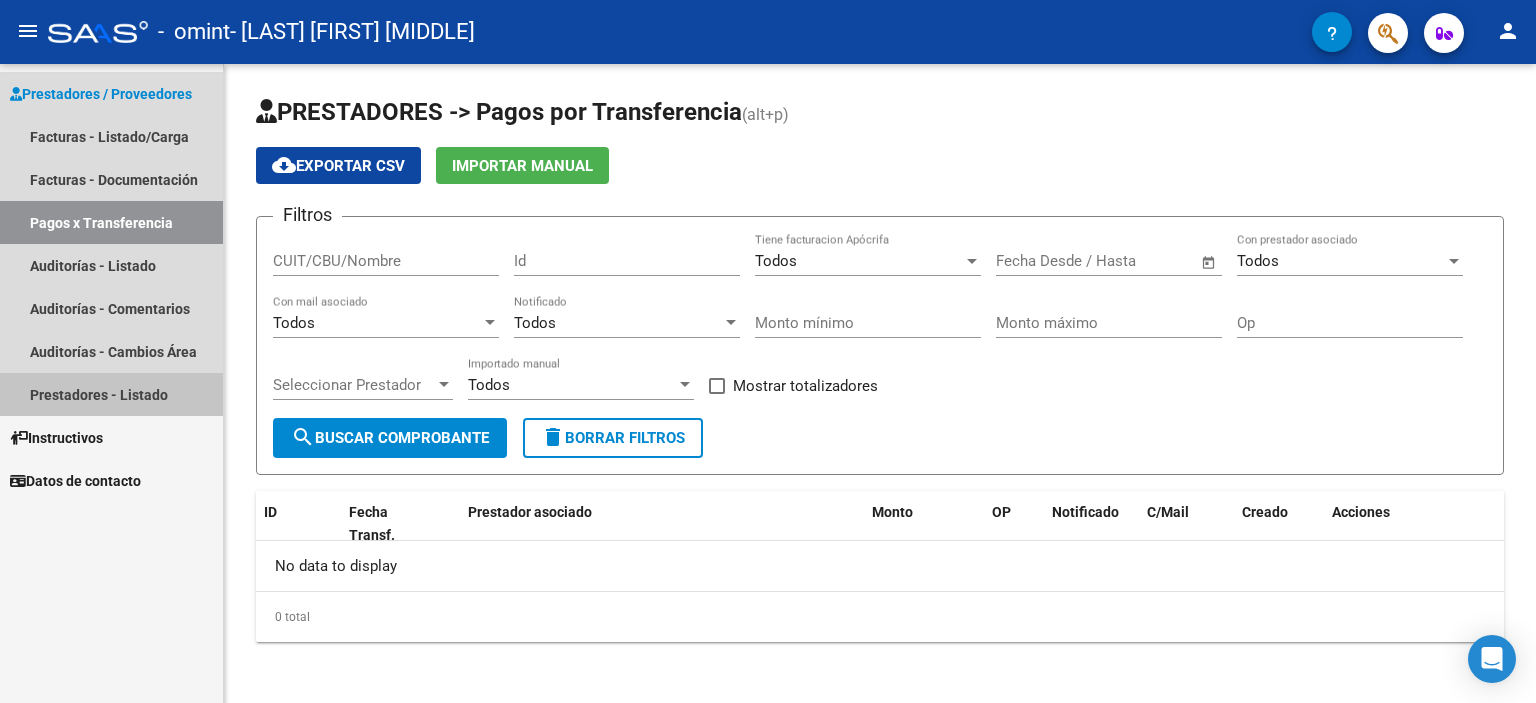 click on "Prestadores - Listado" at bounding box center (111, 394) 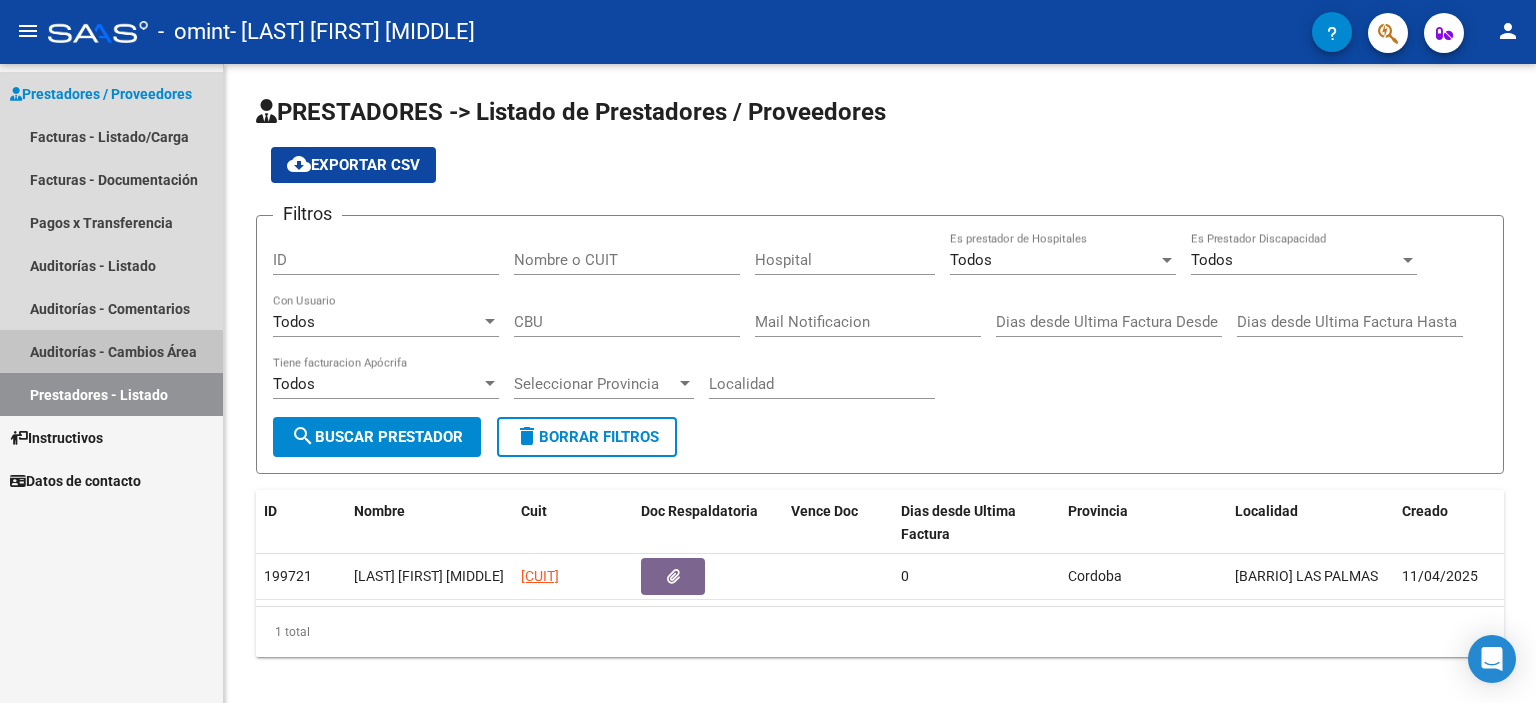 click on "Auditorías - Cambios Área" at bounding box center [111, 351] 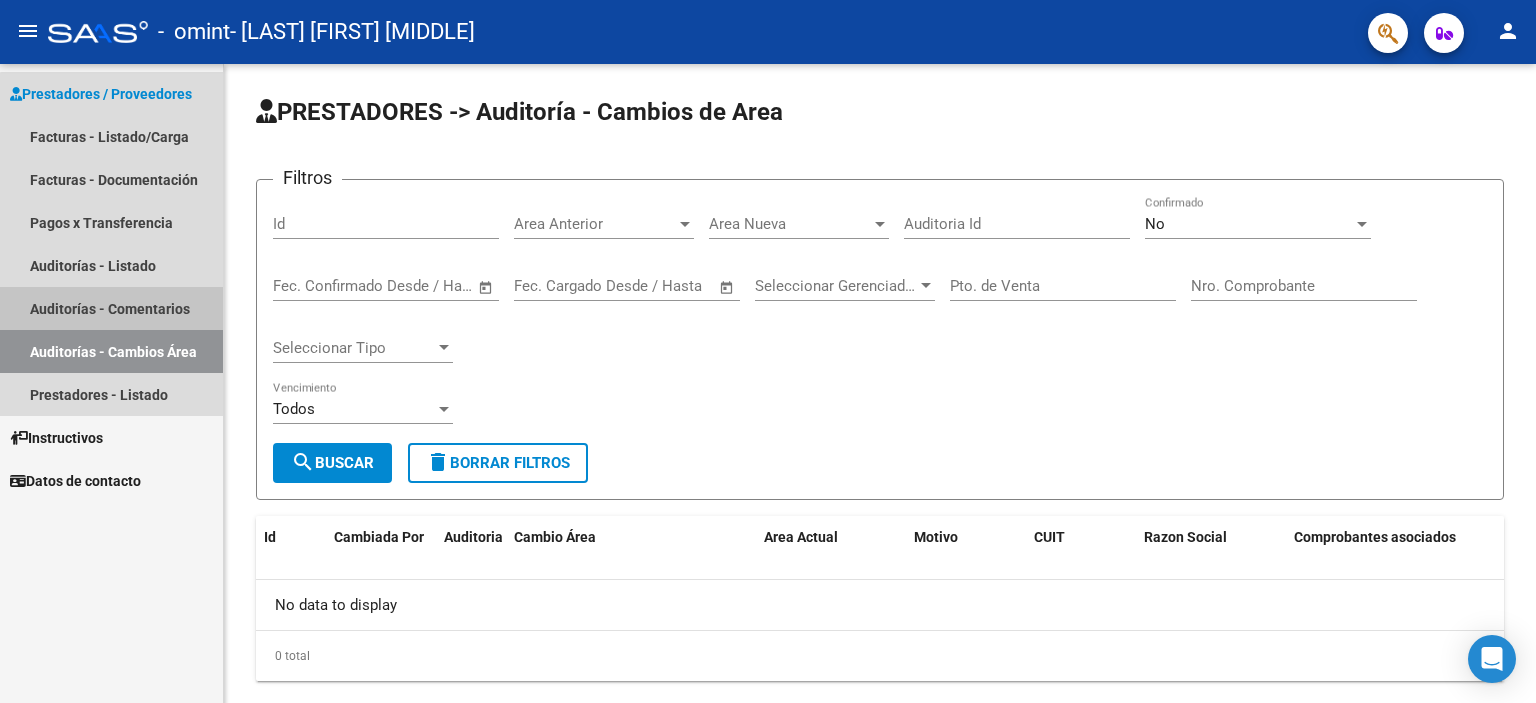 click on "Auditorías - Comentarios" at bounding box center (111, 308) 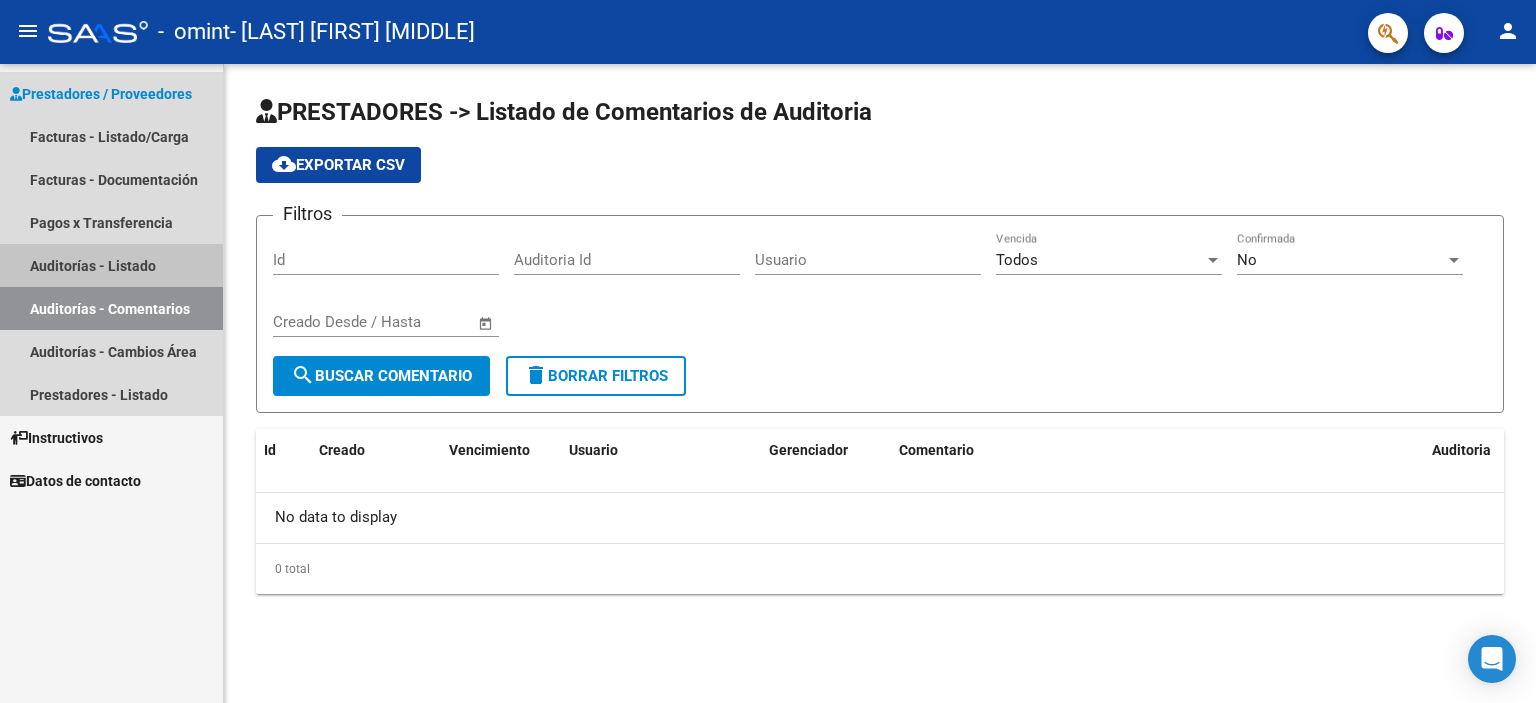 click on "Auditorías - Listado" at bounding box center [111, 265] 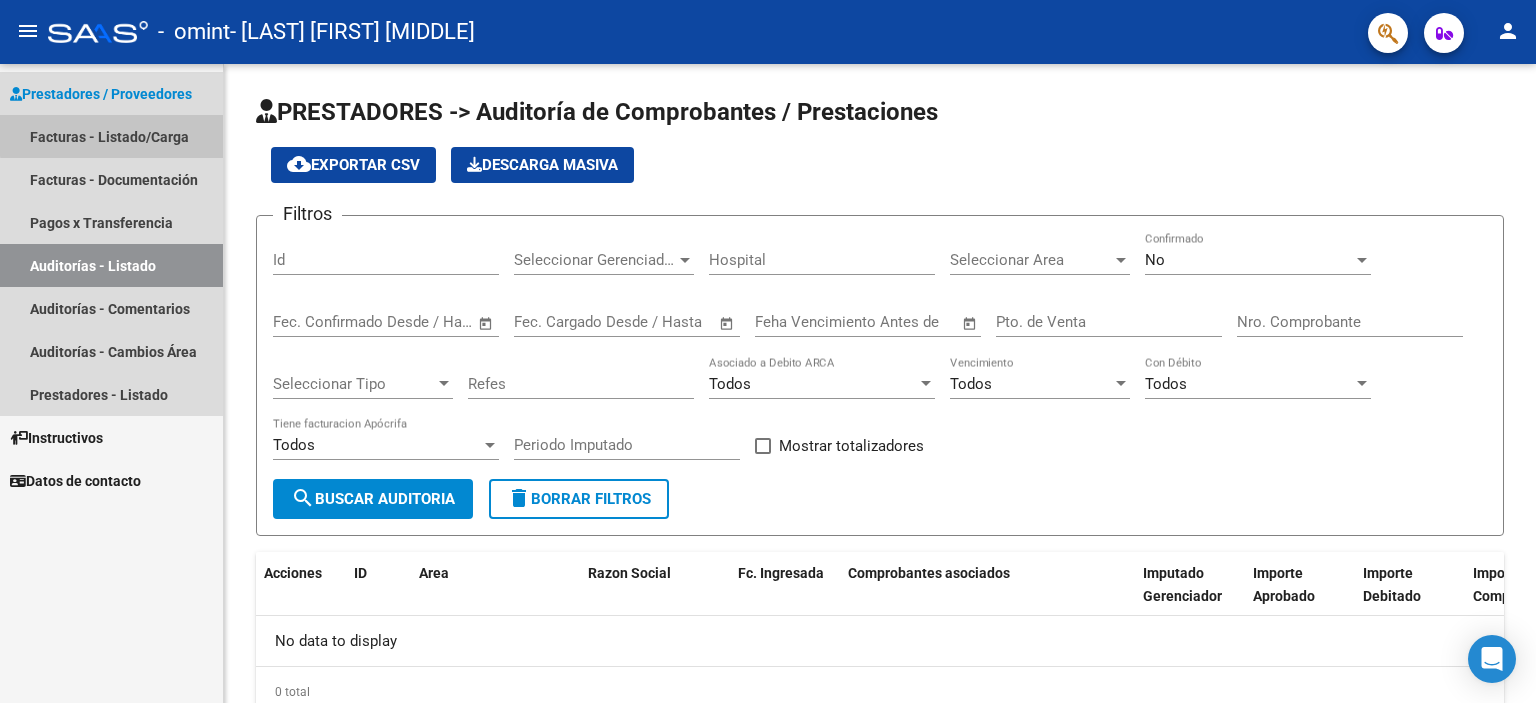 click on "Facturas - Listado/Carga" at bounding box center [111, 136] 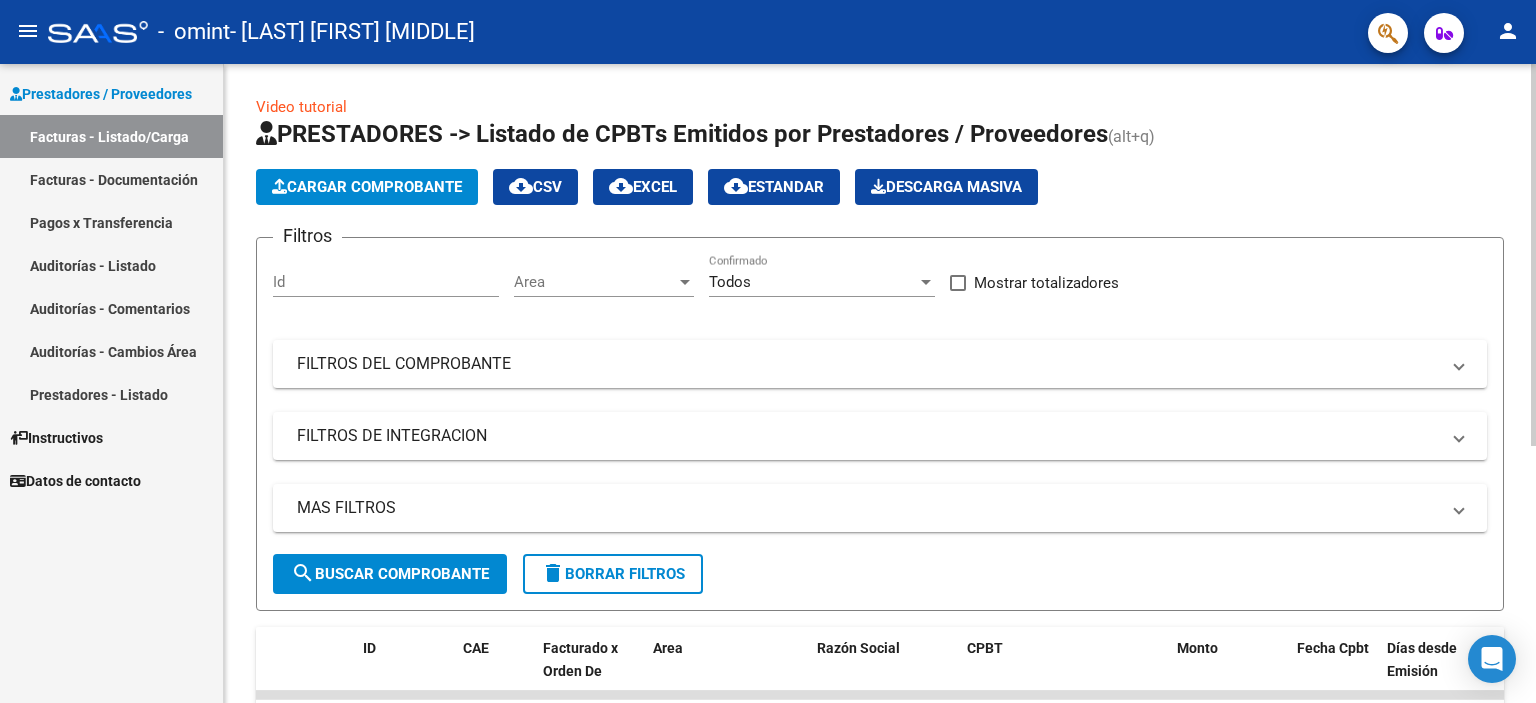 scroll, scrollTop: 430, scrollLeft: 0, axis: vertical 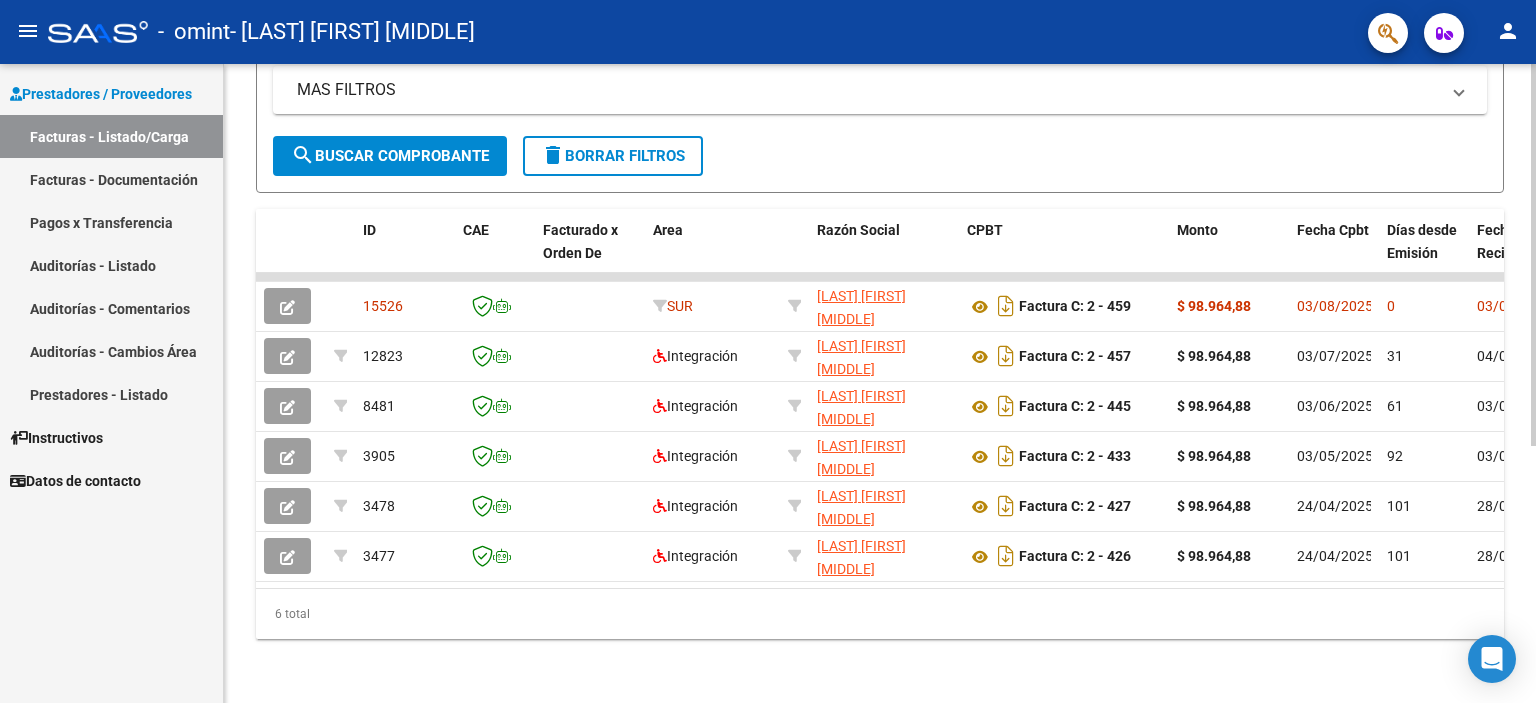 click 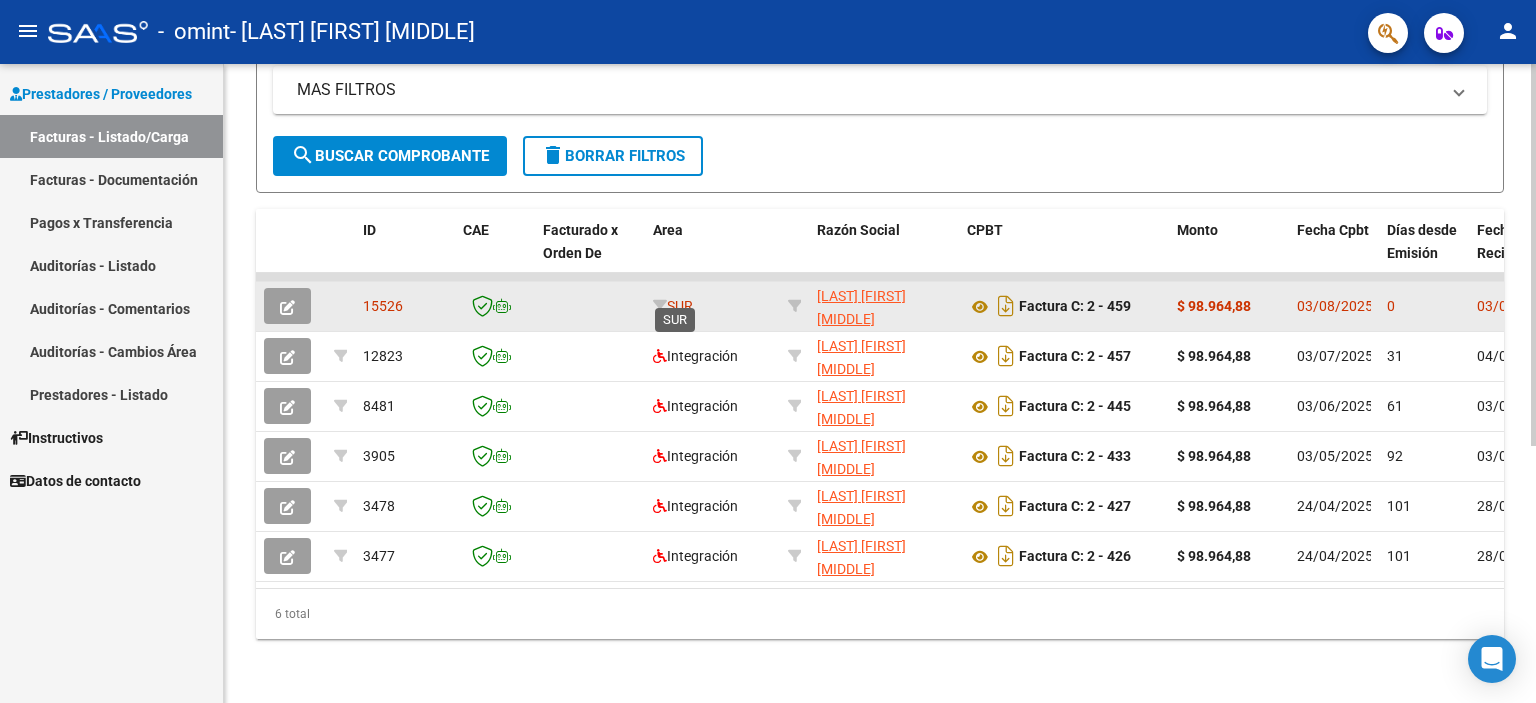 click on "SUR" 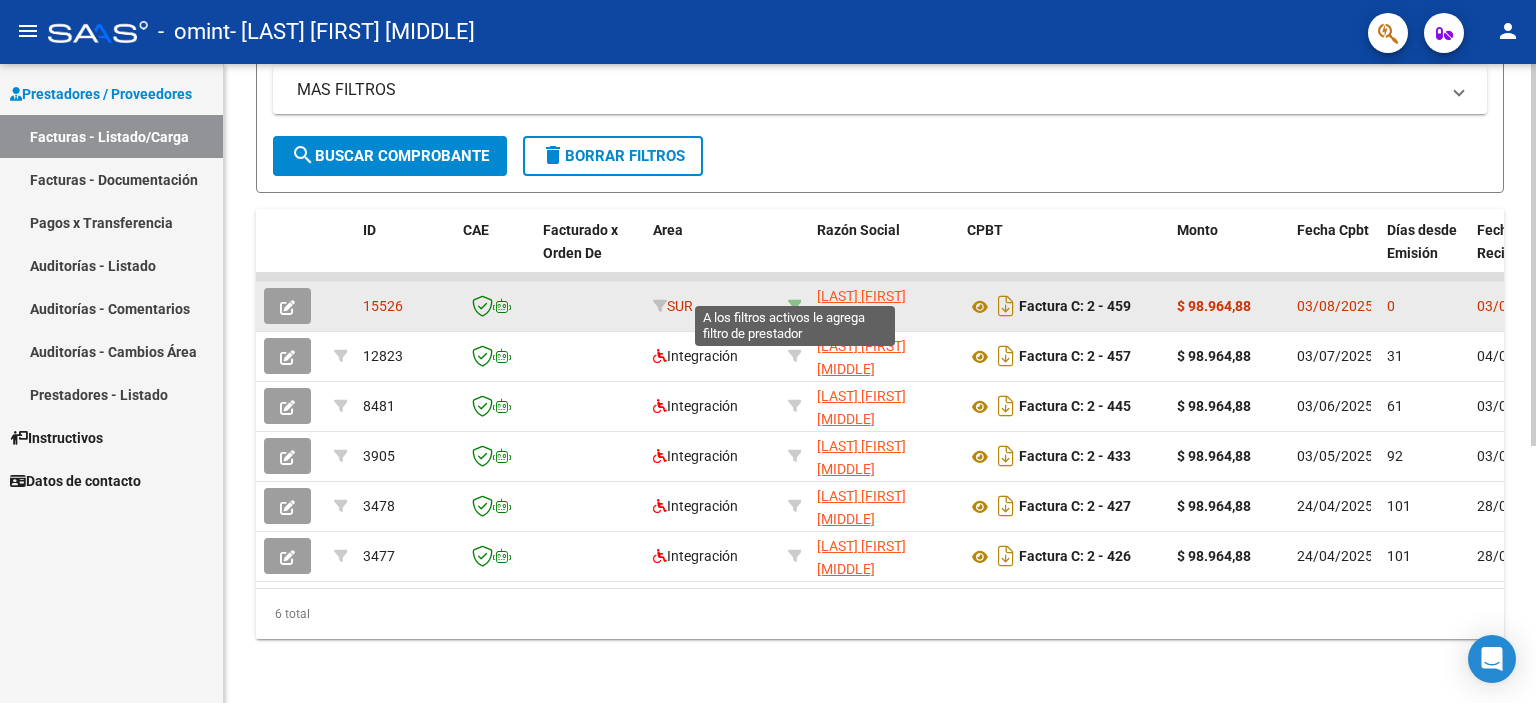 click 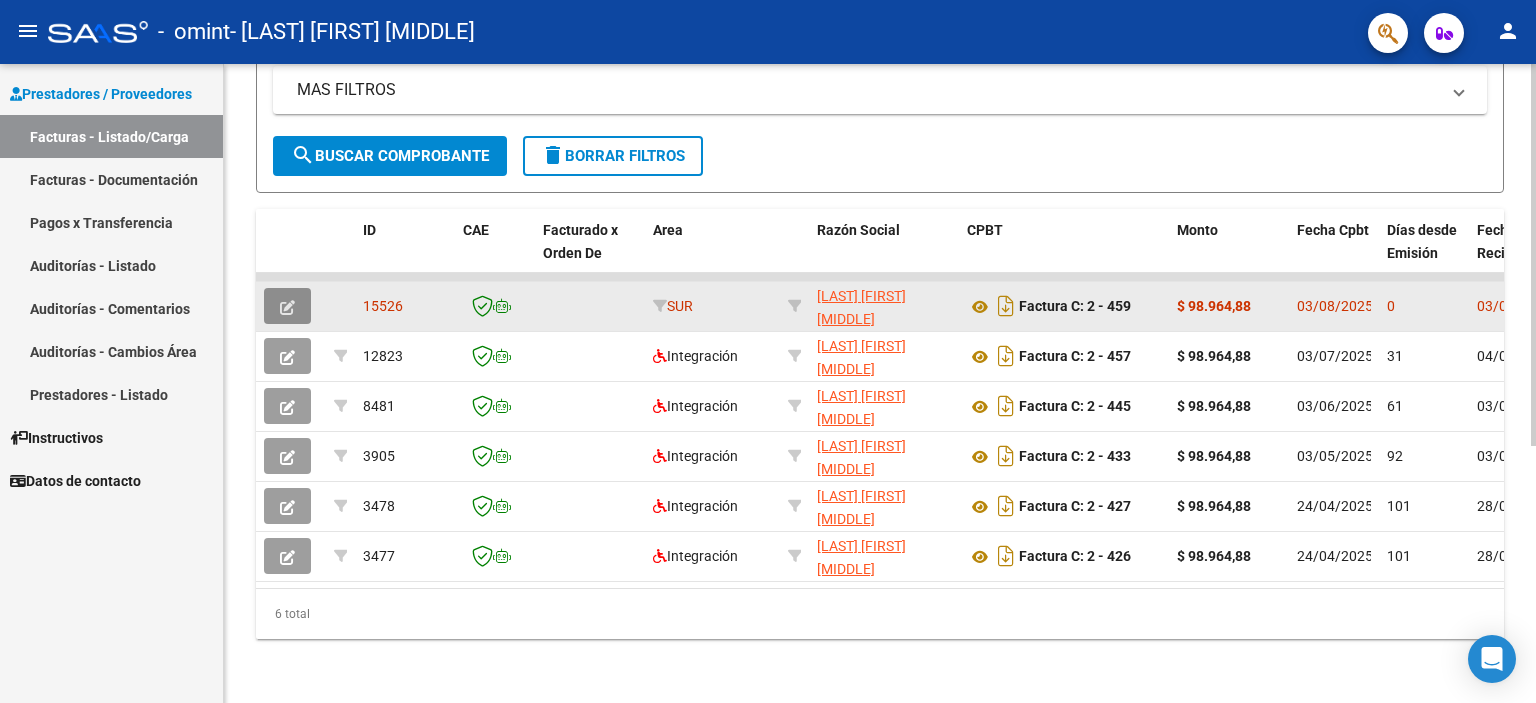 click 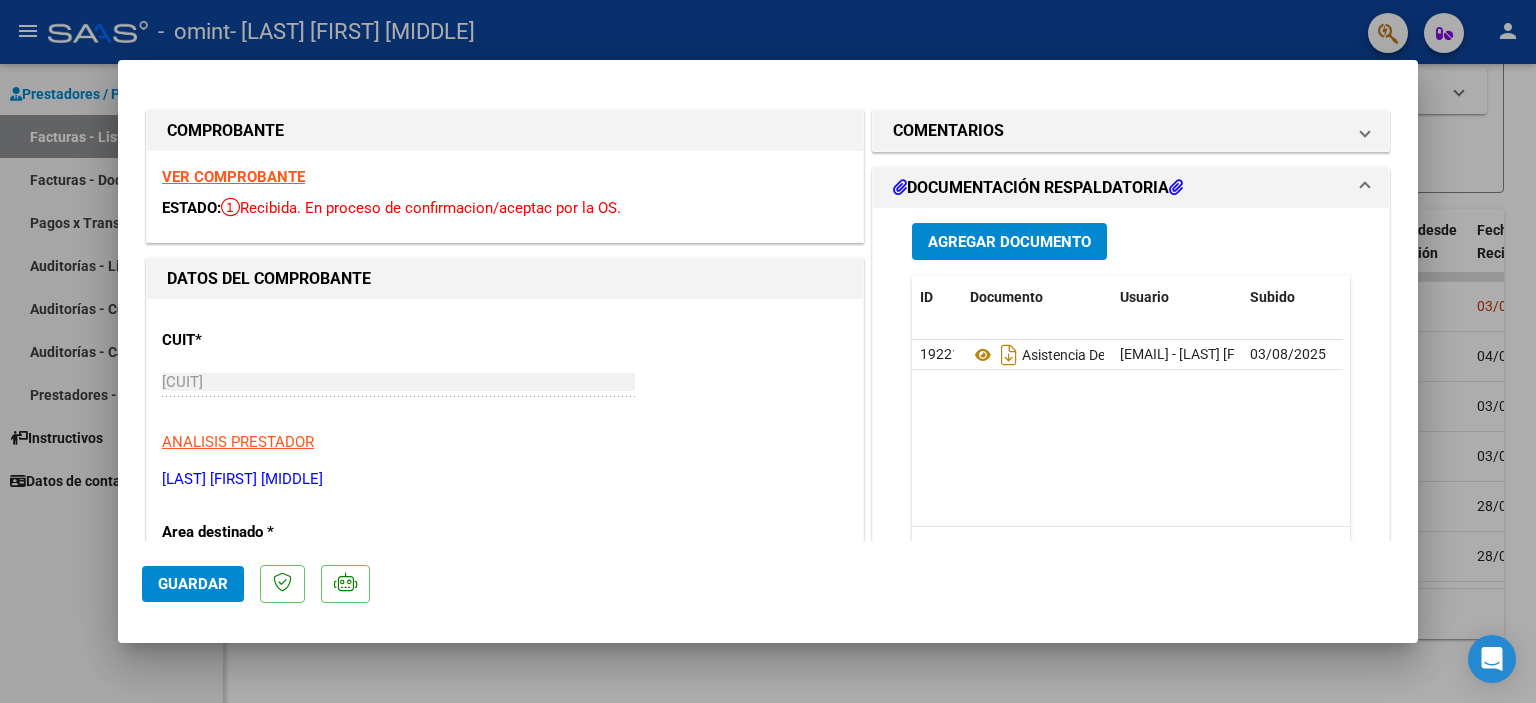 click on "Area destinado *" at bounding box center [265, 532] 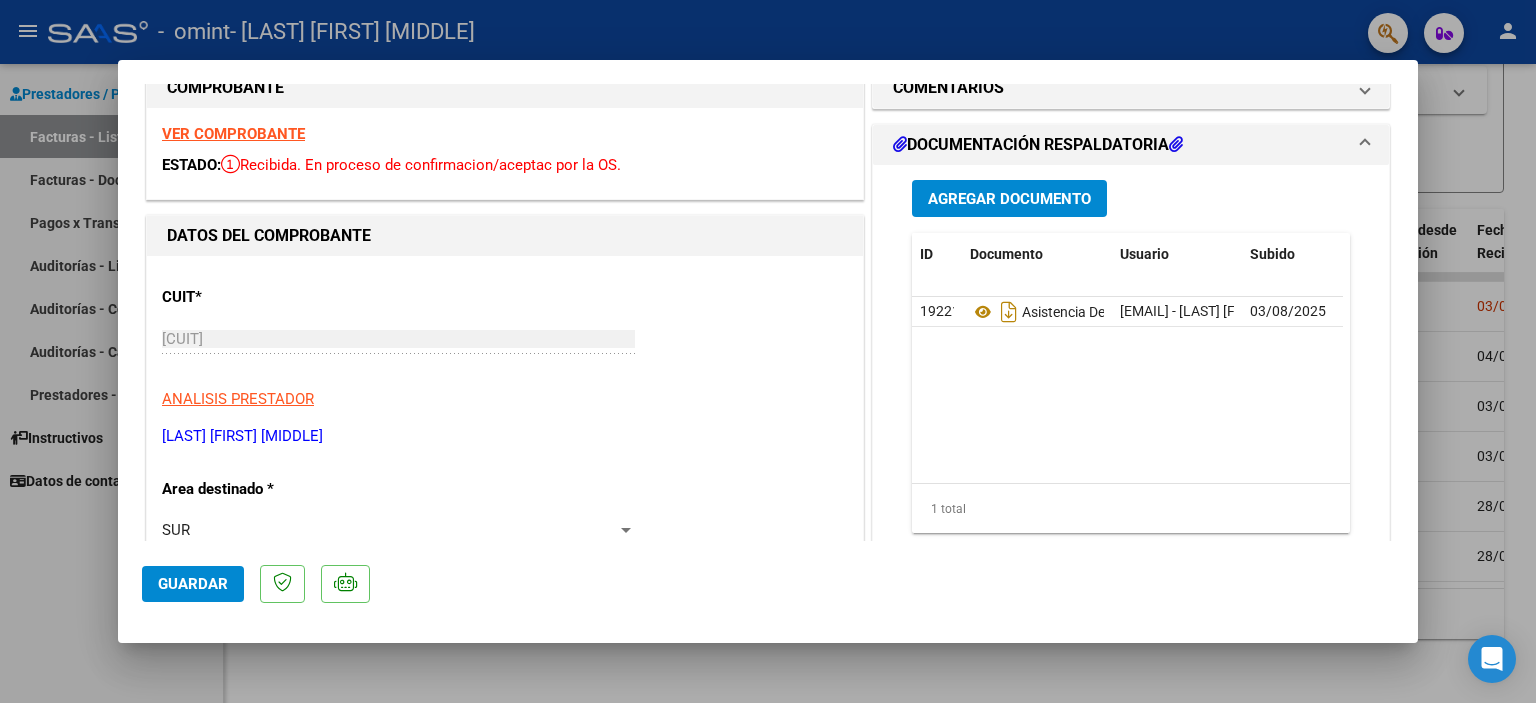 click on "CUIT  *   [CUIT] Ingresar CUIT  ANALISIS PRESTADOR  [LAST] [FIRST] [MIDDLE]  ARCA Padrón  Area destinado * SUR Seleccionar Area  Comprobante Tipo * Factura C Seleccionar Tipo Punto de Venta  *   2 Ingresar el Nro.  Número  *   459 Ingresar el Nro.  Monto  *   $ 98.964,88 Ingresar el monto  Fecha del Cpbt.  *   [DATE] Ingresar la fecha  CAE / CAEA (no ingrese CAI)    [CAE] Ingresar el CAE o CAEA (no ingrese CAI)  Fecha de Vencimiento    [DATE] Ingresar la fecha  Ref. Externa    Ingresar la ref.  N° Liquidación    Ingresar el N° Liquidación" at bounding box center (505, 908) 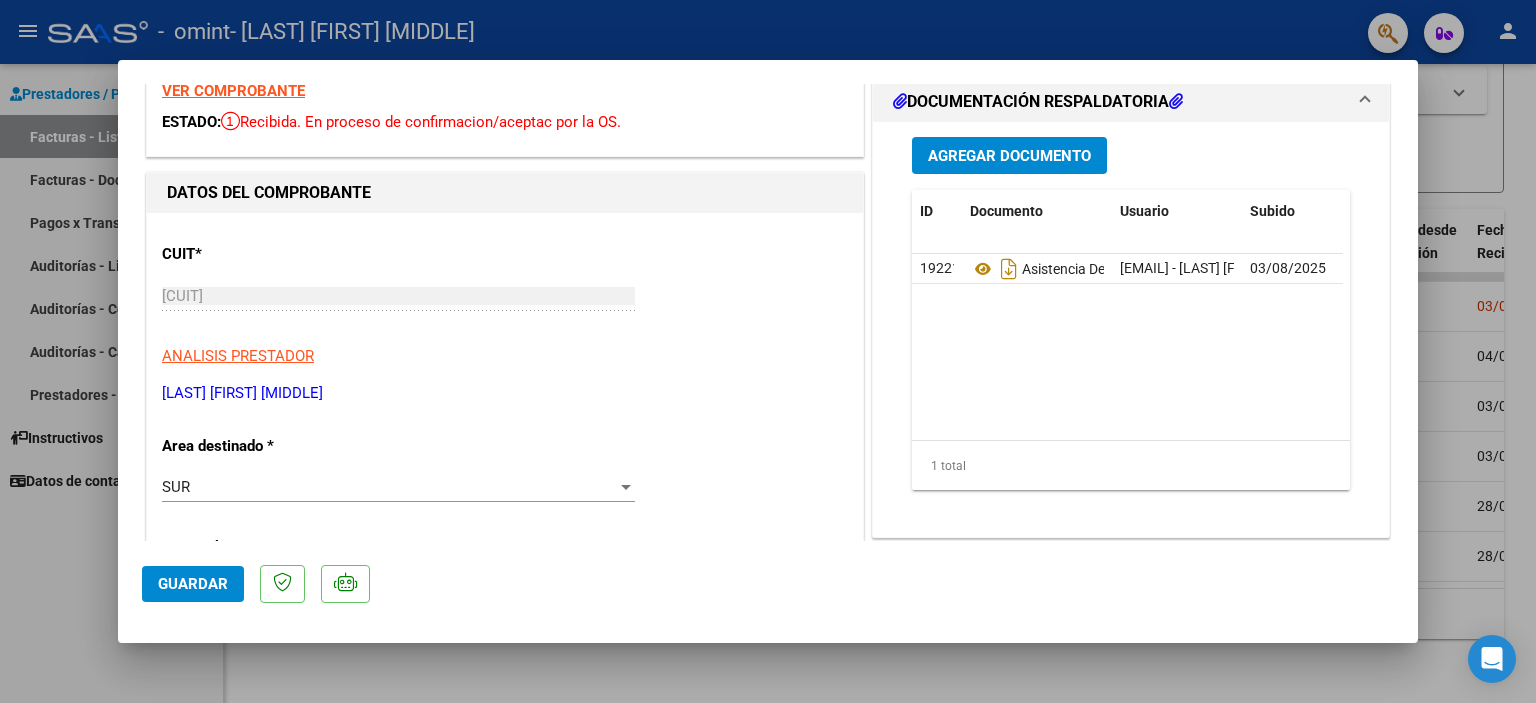 click at bounding box center [626, 487] 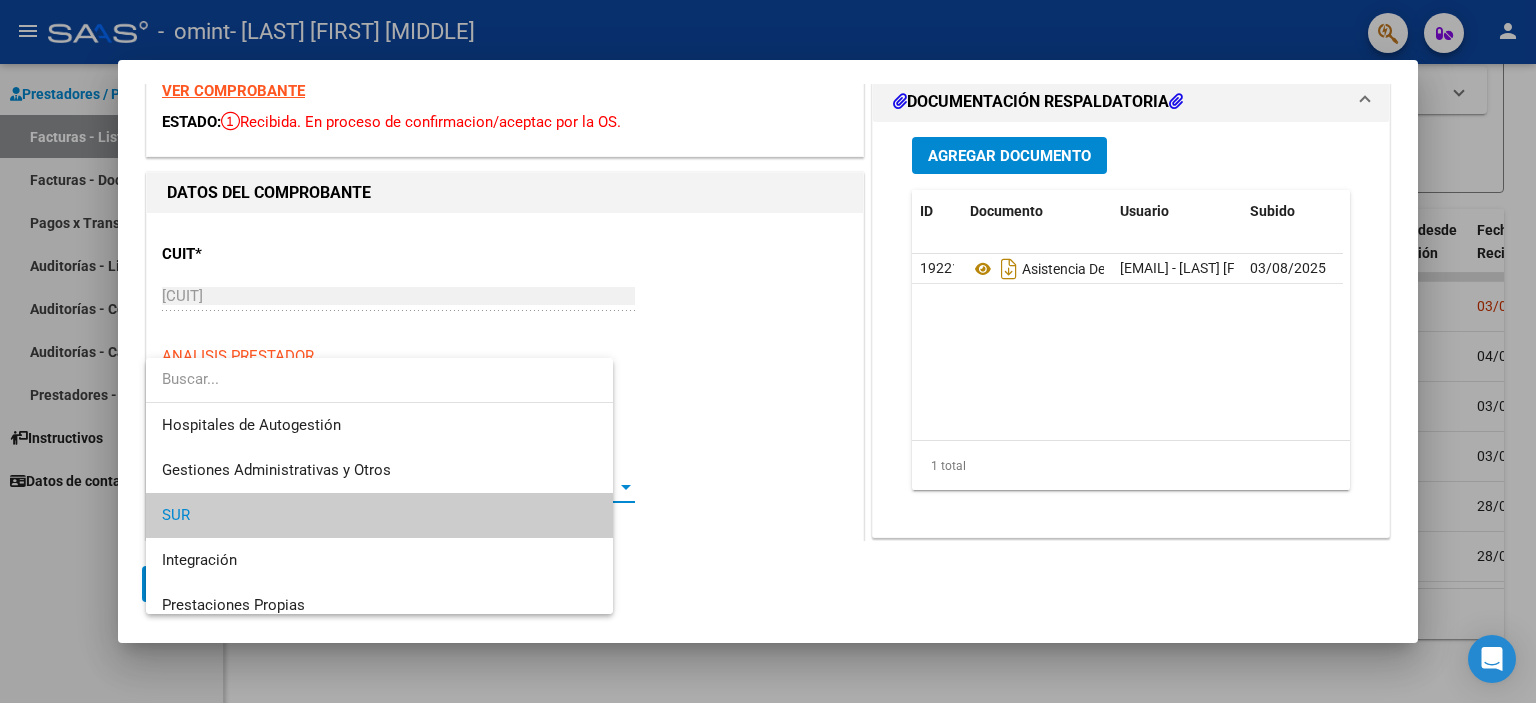 scroll, scrollTop: 29, scrollLeft: 0, axis: vertical 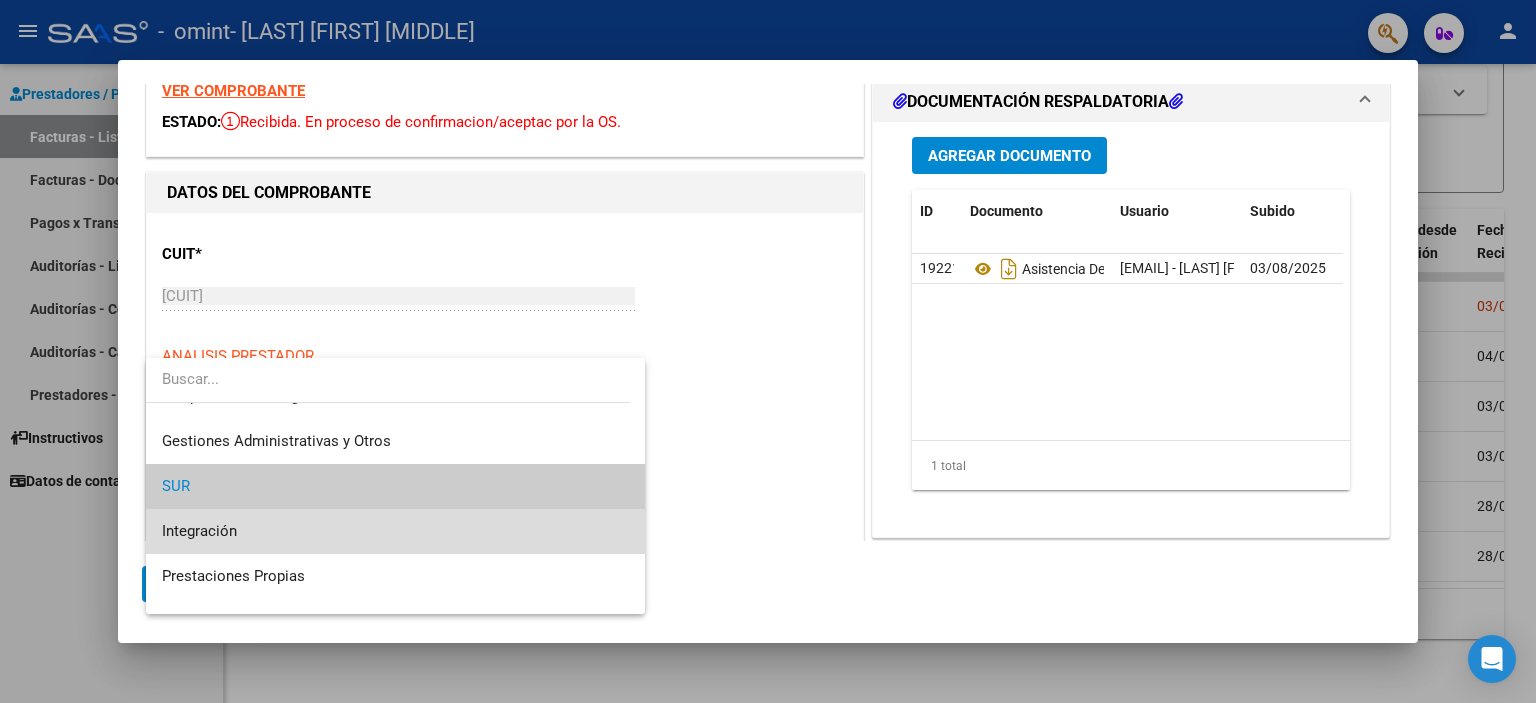 click on "Integración" at bounding box center (396, 531) 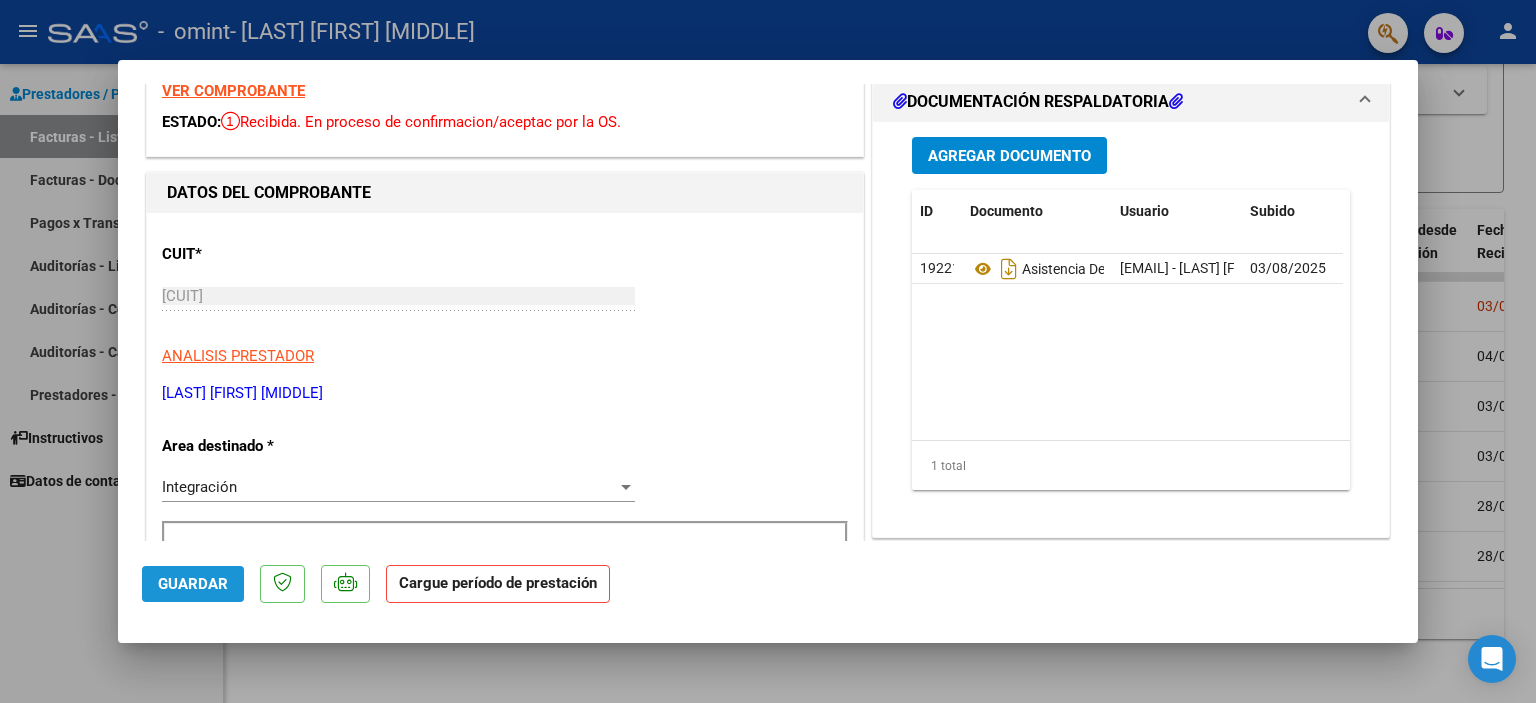 click on "Guardar" 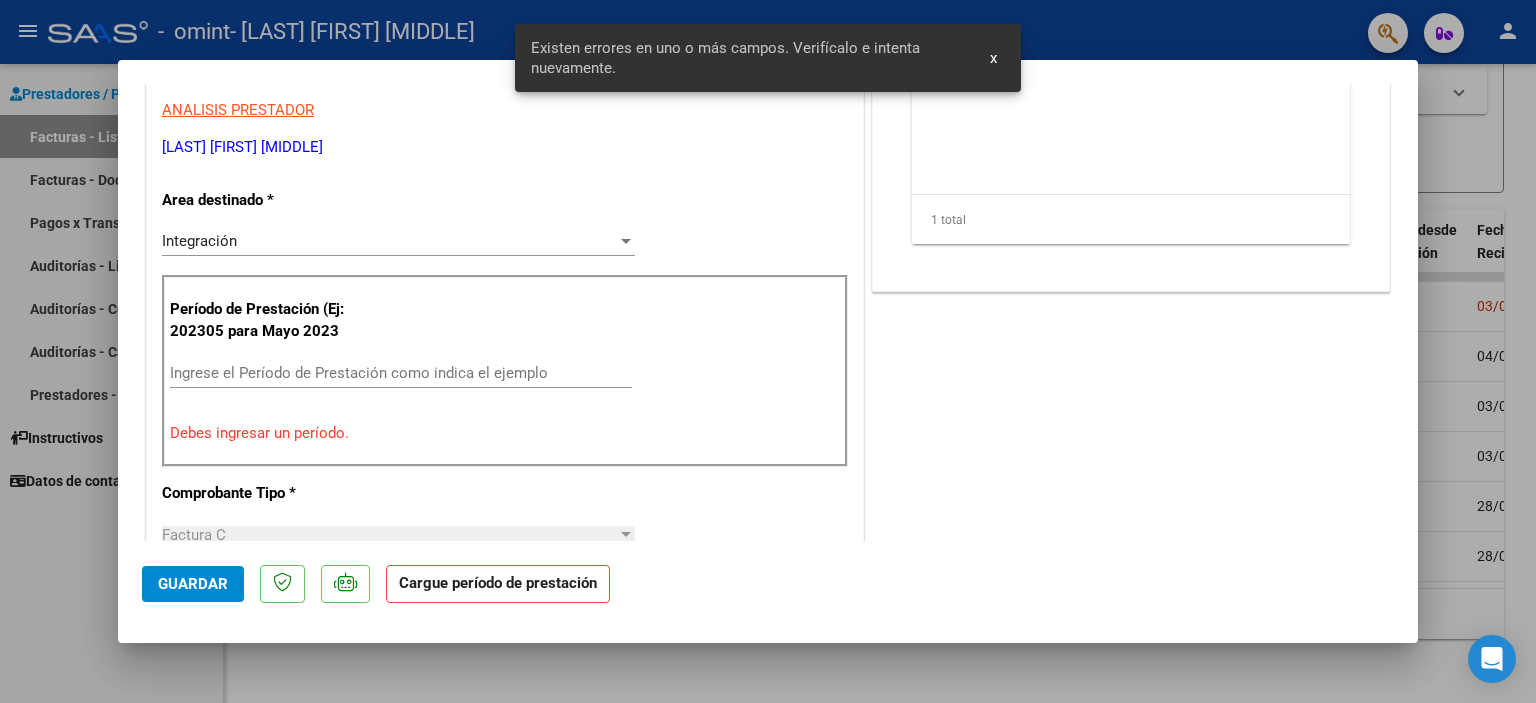 scroll, scrollTop: 370, scrollLeft: 0, axis: vertical 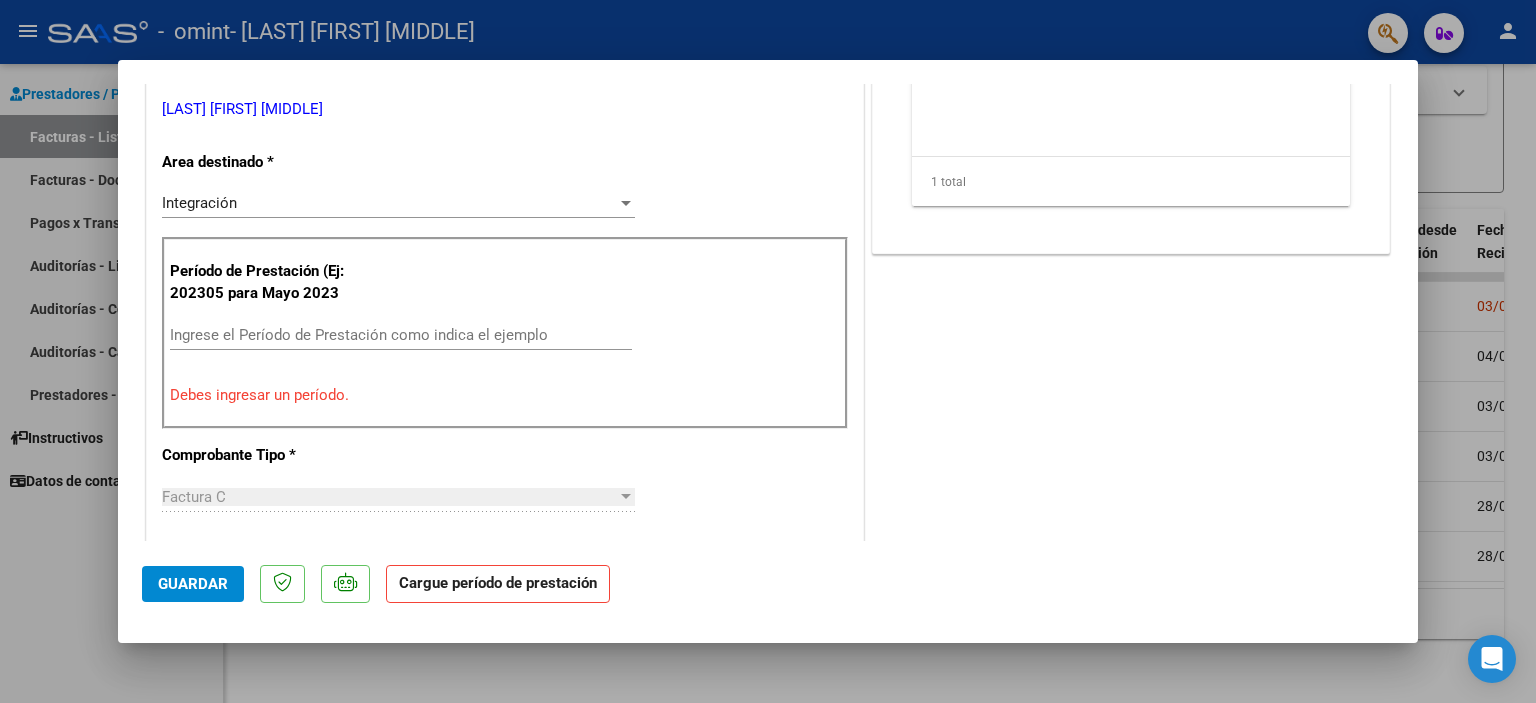 click at bounding box center [768, 351] 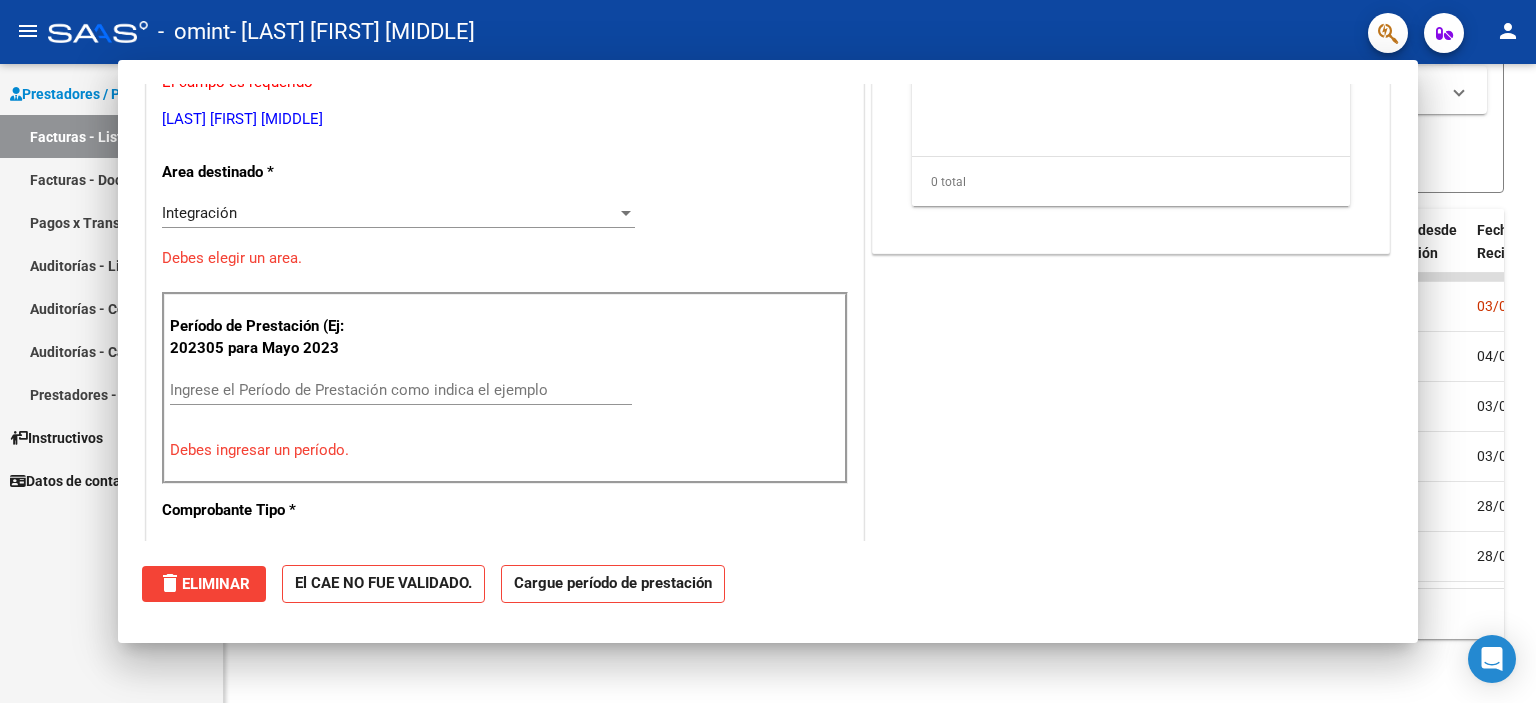 scroll, scrollTop: 0, scrollLeft: 0, axis: both 